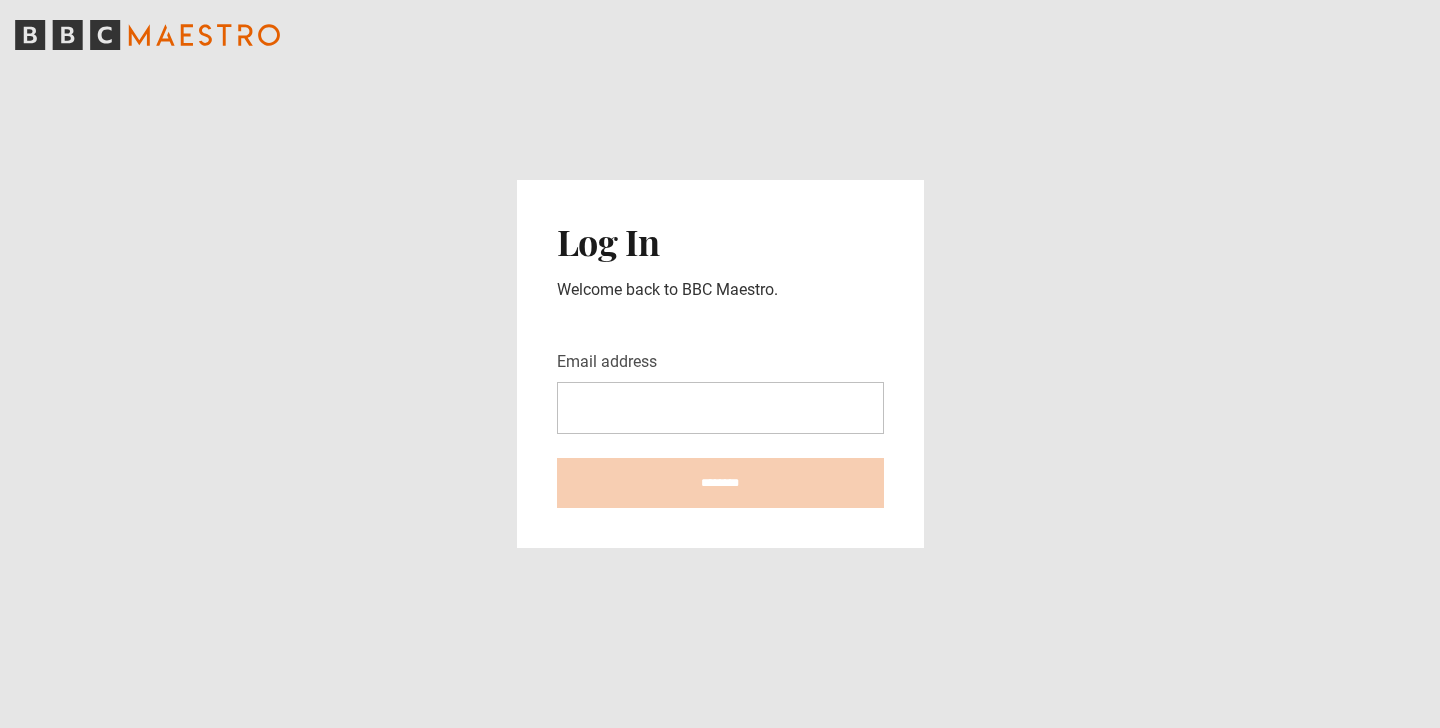 scroll, scrollTop: 0, scrollLeft: 0, axis: both 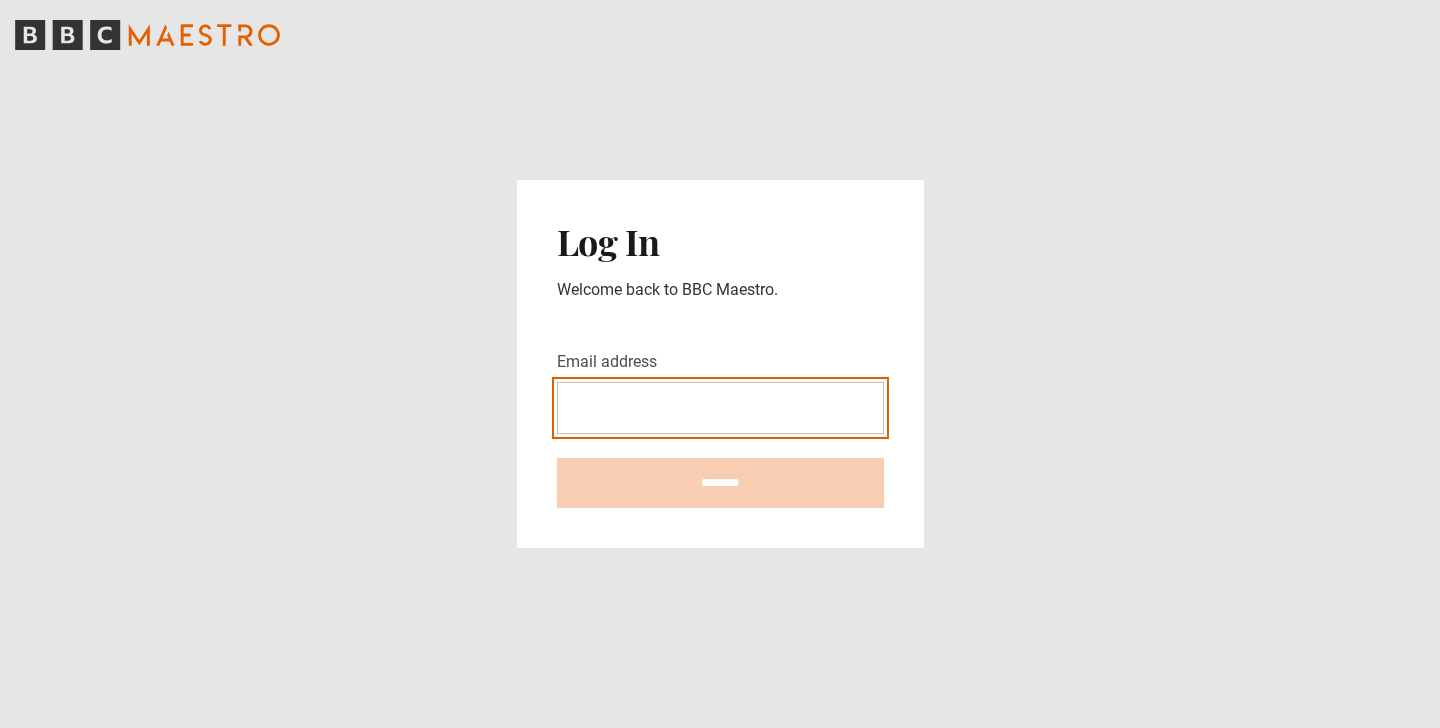 type on "**********" 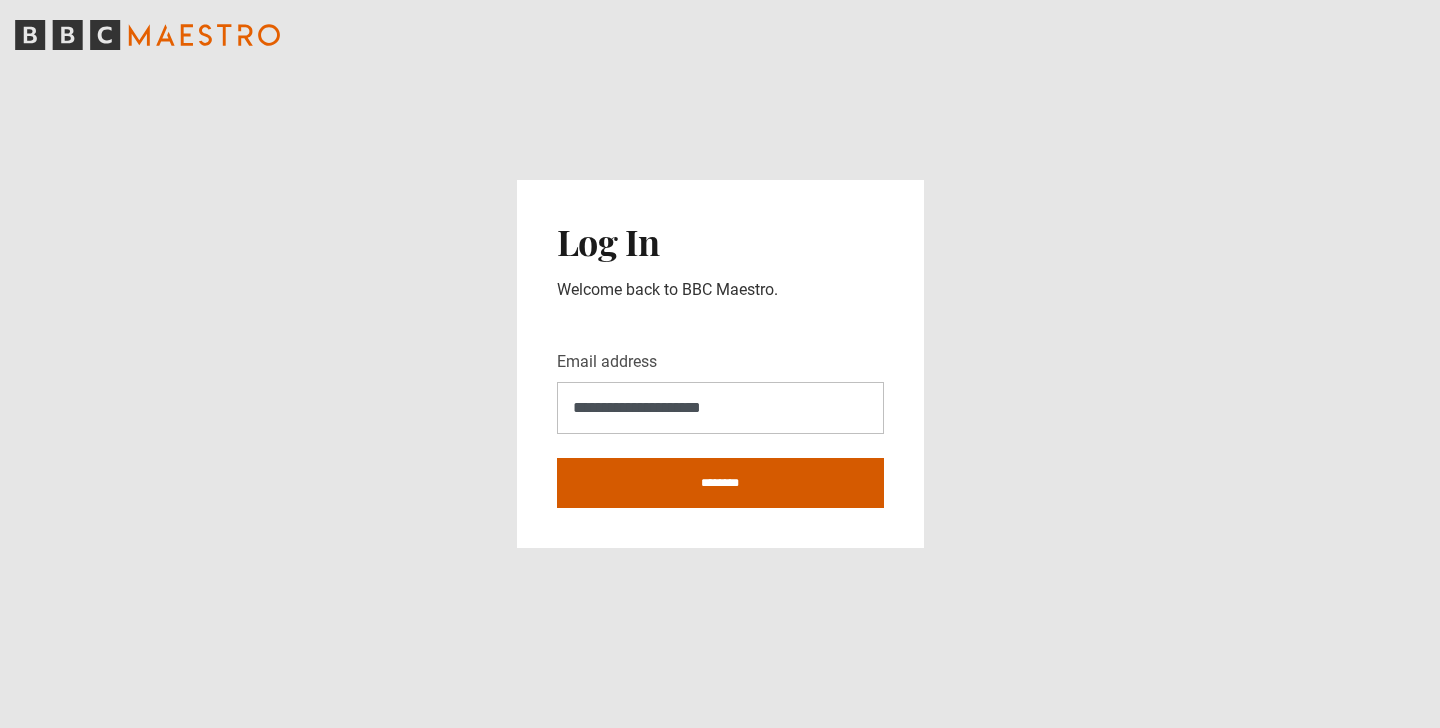 click on "********" at bounding box center [720, 483] 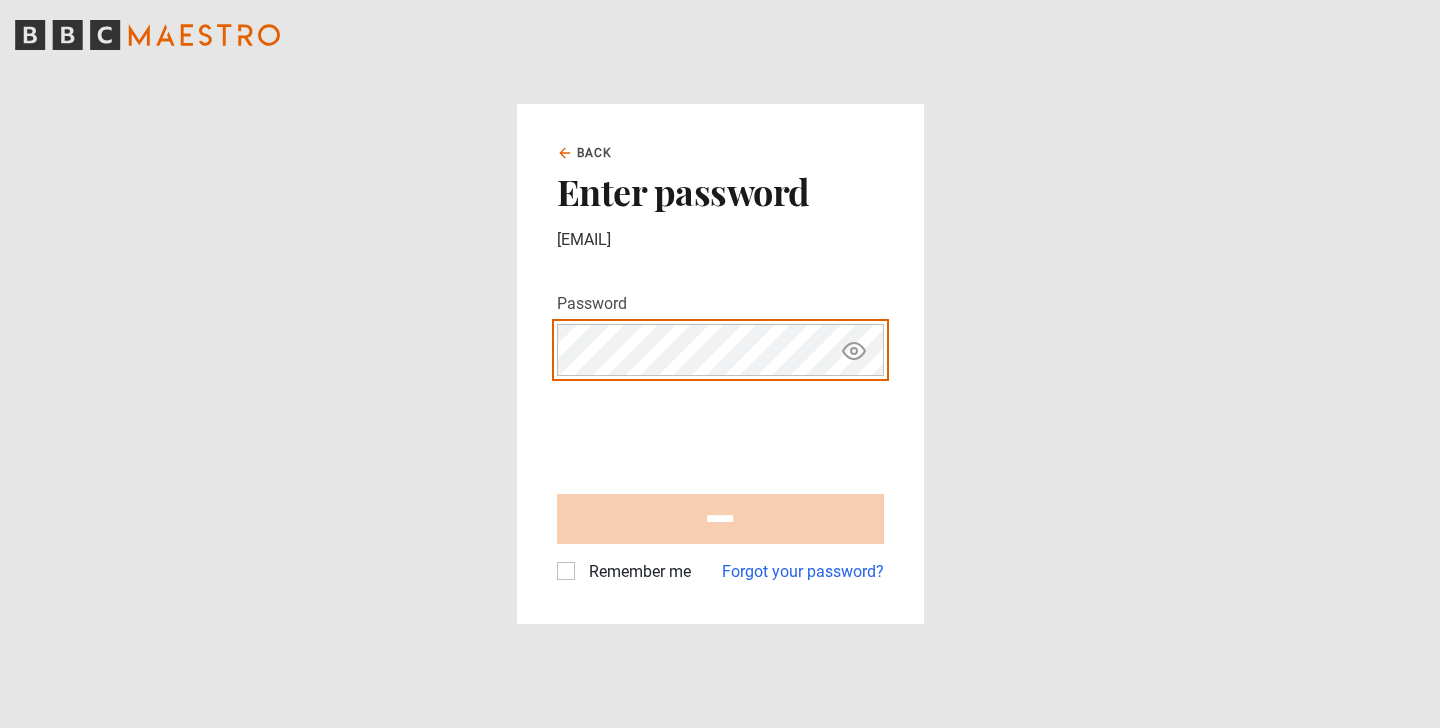 scroll, scrollTop: 0, scrollLeft: 0, axis: both 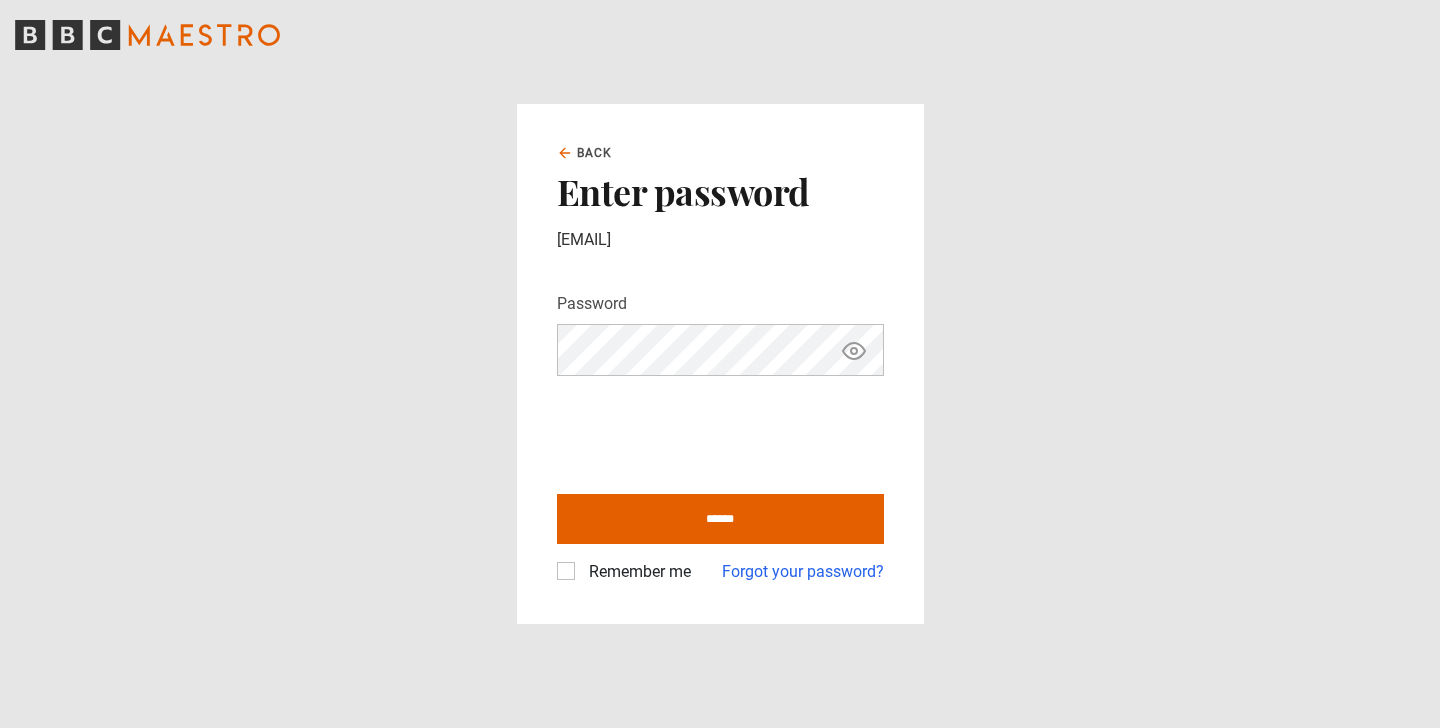 click on "Remember me" at bounding box center (636, 572) 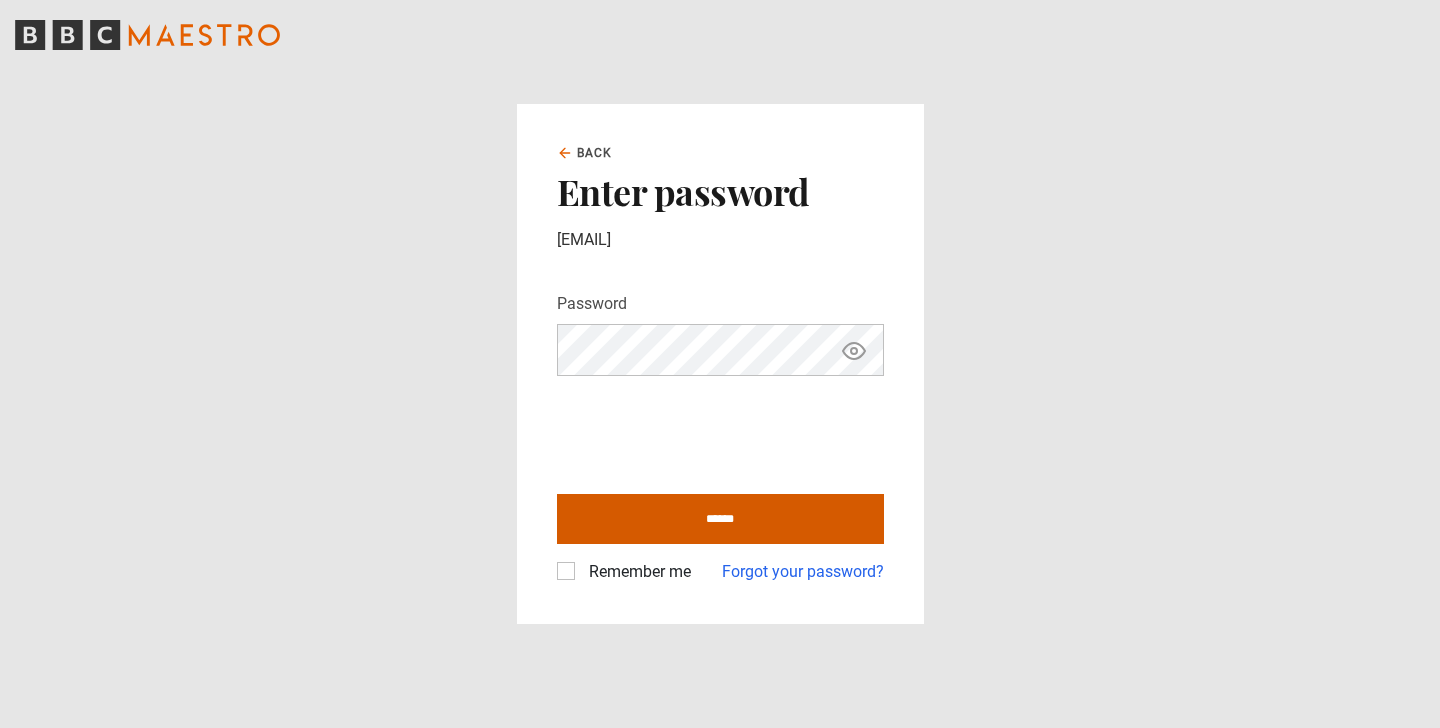 click on "******" at bounding box center [720, 519] 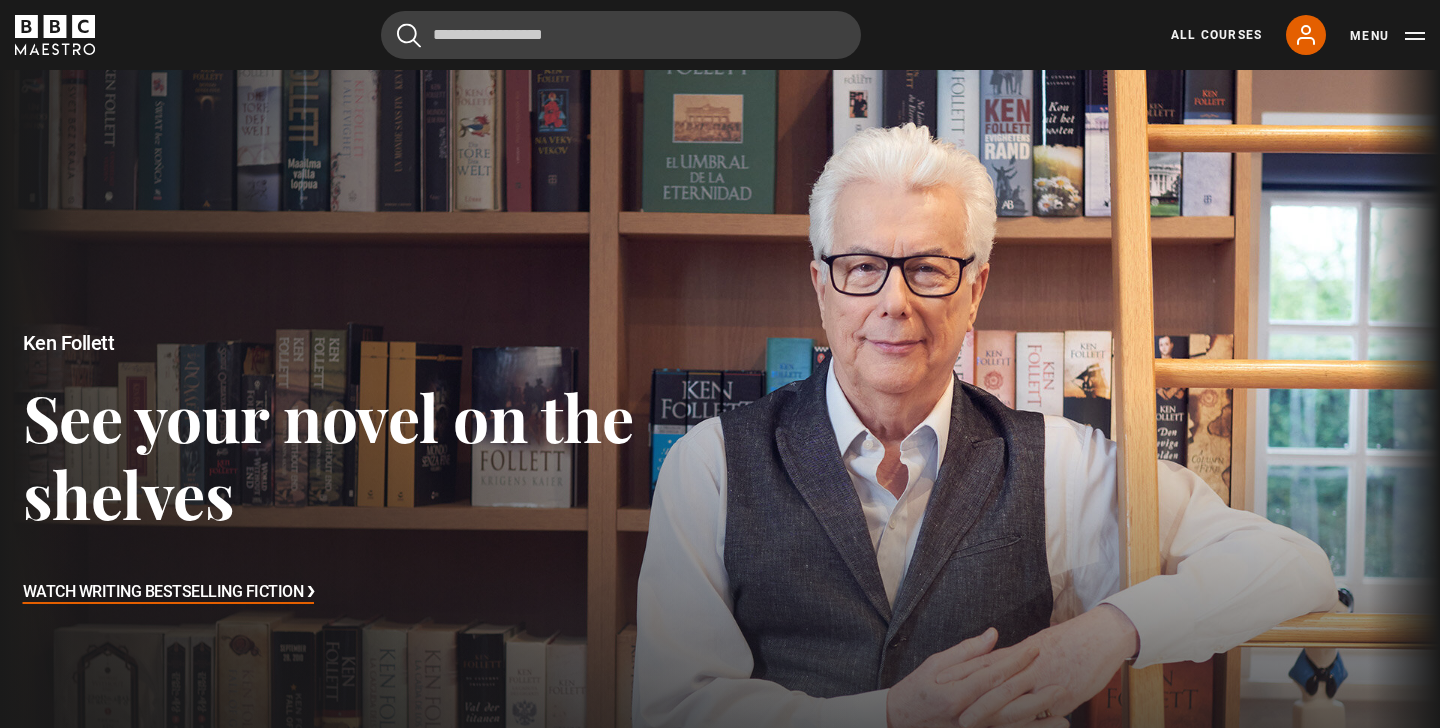 scroll, scrollTop: 0, scrollLeft: 0, axis: both 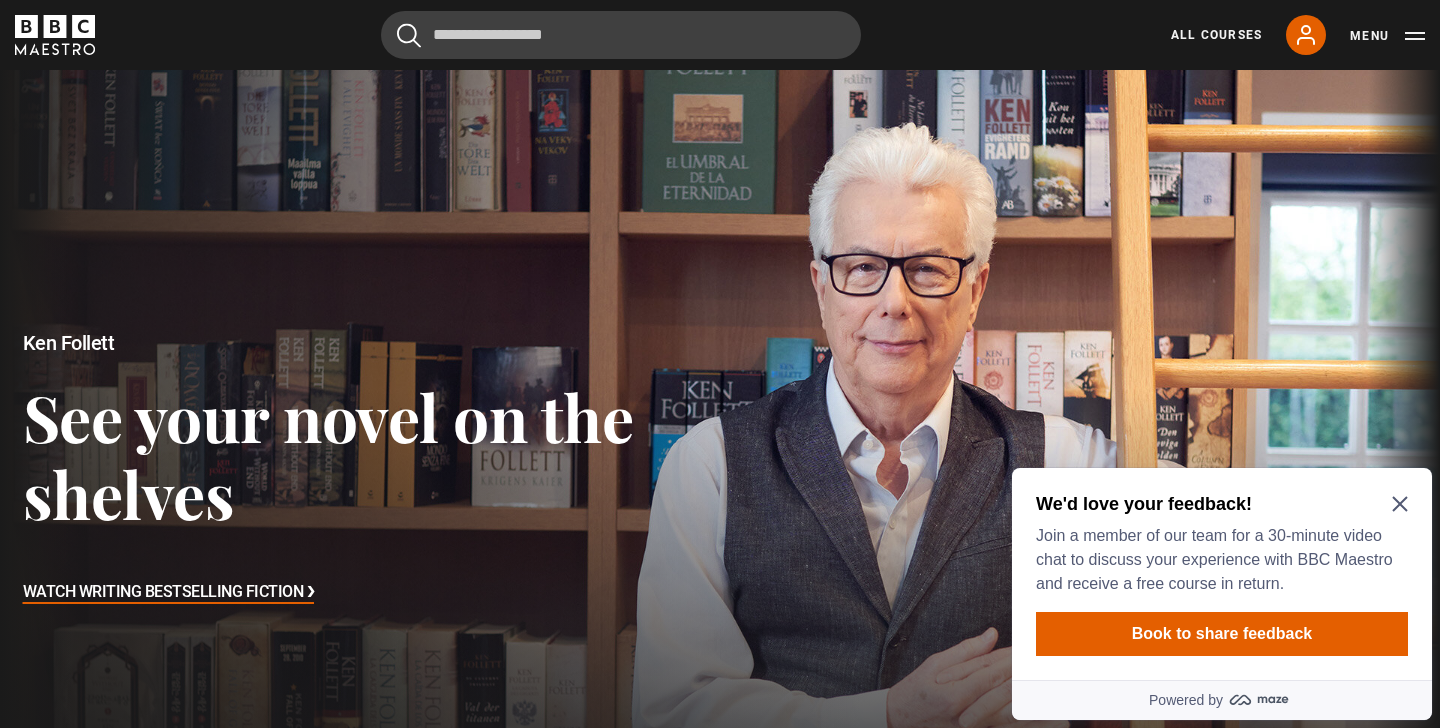 drag, startPoint x: 2058, startPoint y: 473, endPoint x: 1399, endPoint y: 510, distance: 660.0379 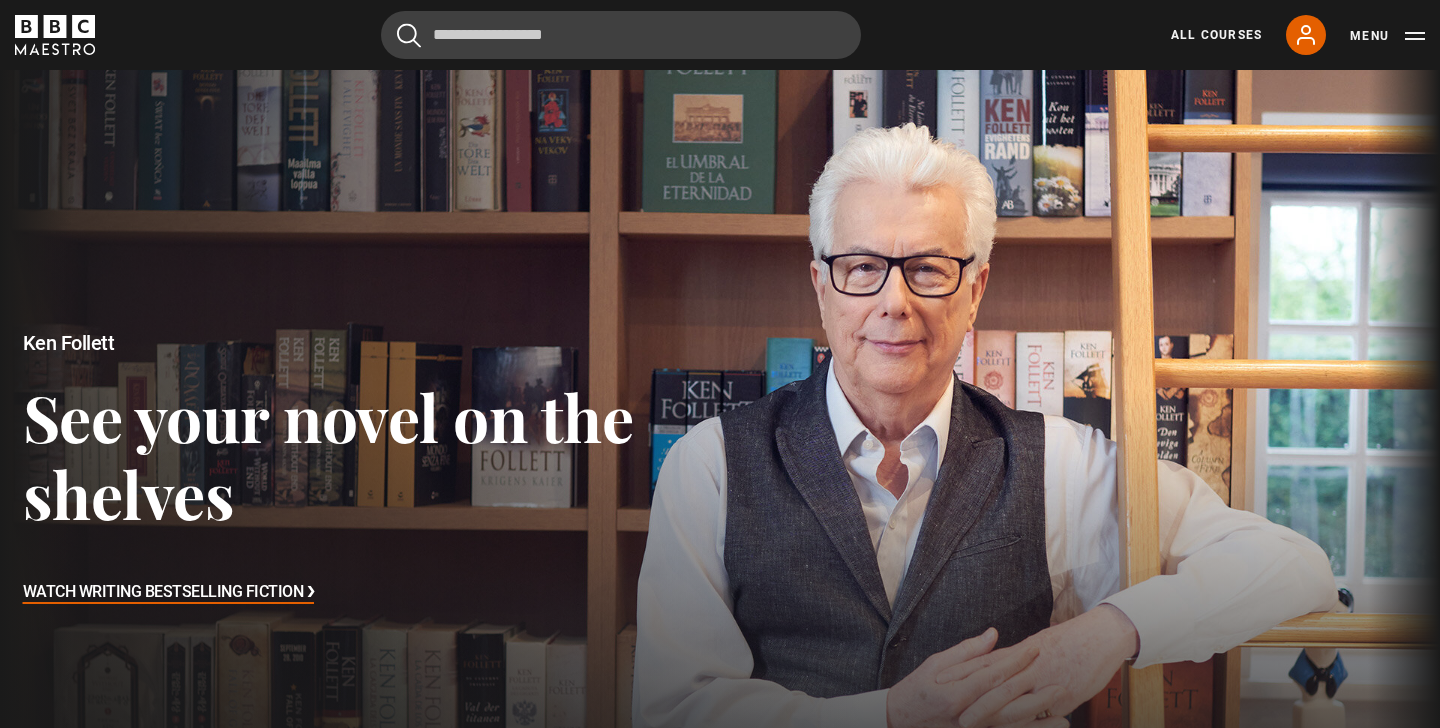 click on "Menu" at bounding box center (1387, 36) 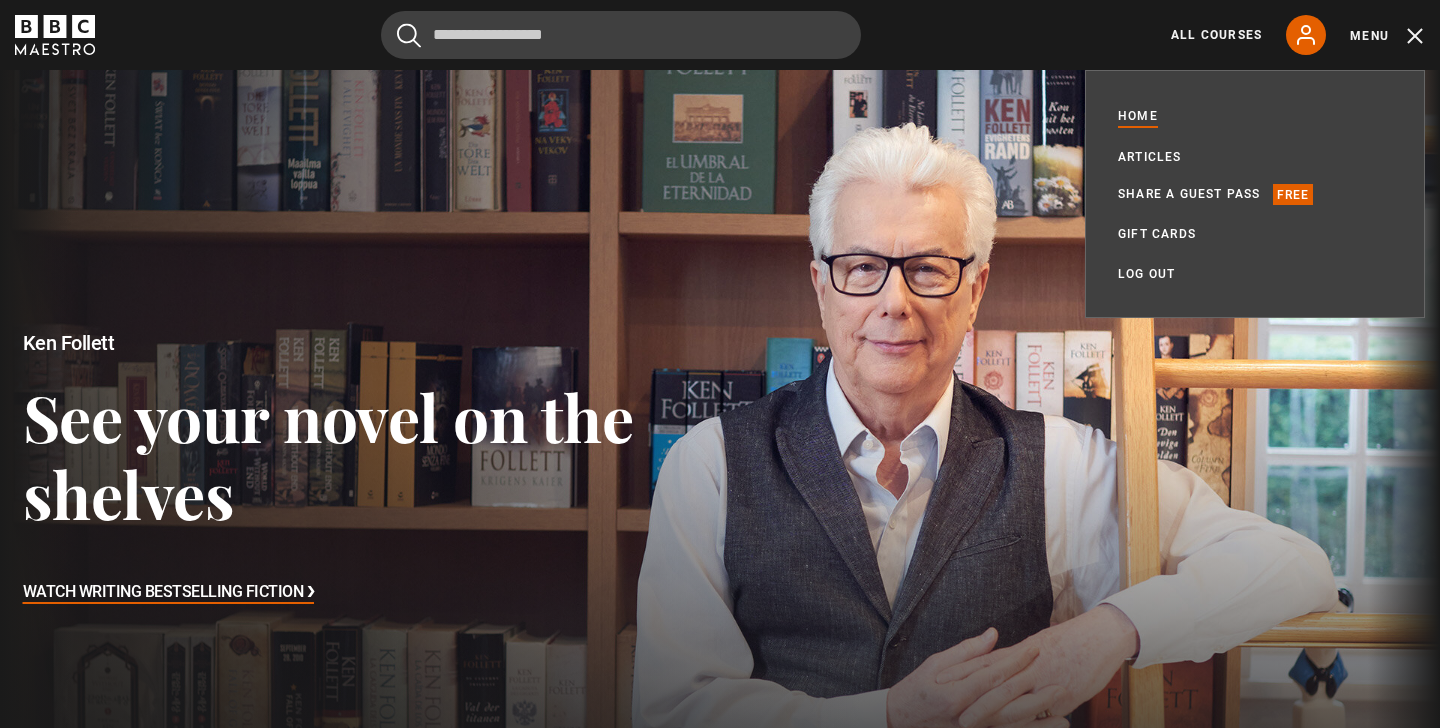 click on "Home" at bounding box center [1138, 117] 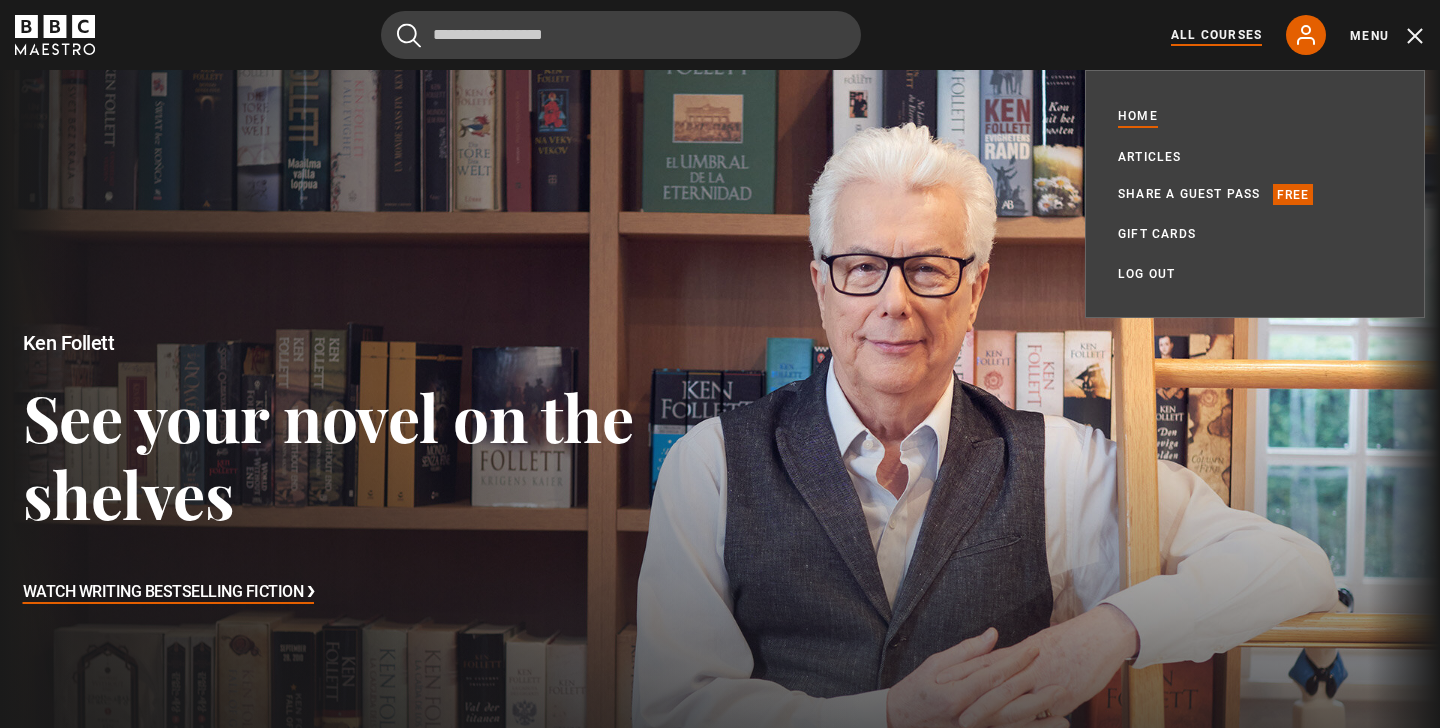 click on "All Courses" at bounding box center [1216, 35] 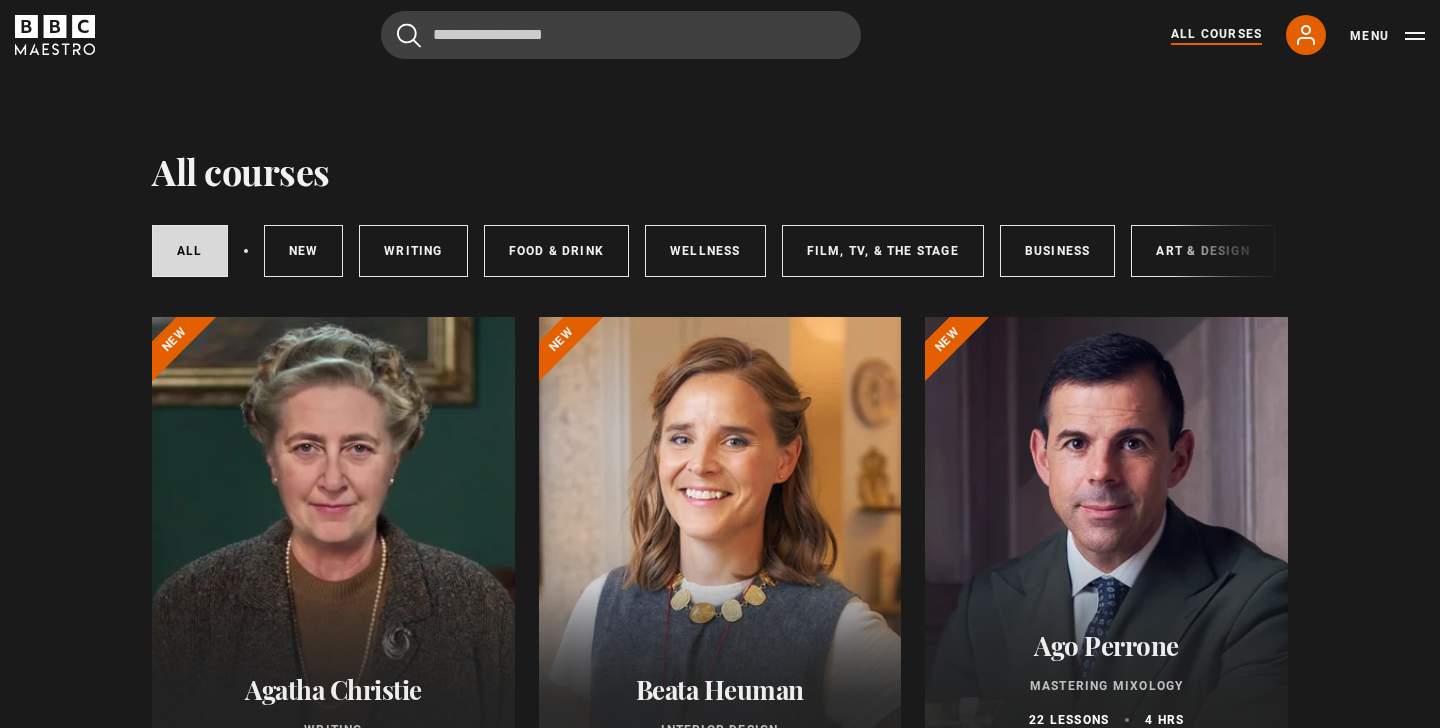 scroll, scrollTop: 0, scrollLeft: 0, axis: both 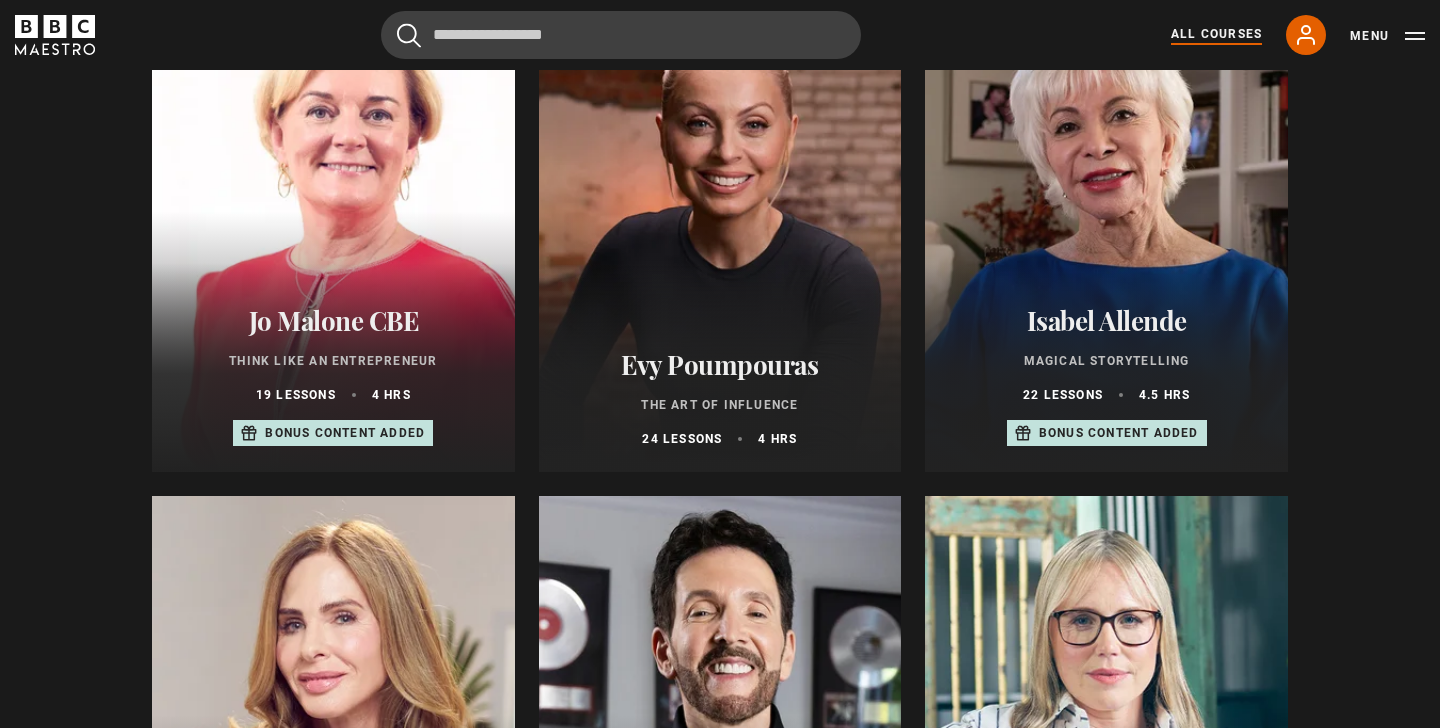 click at bounding box center (720, 232) 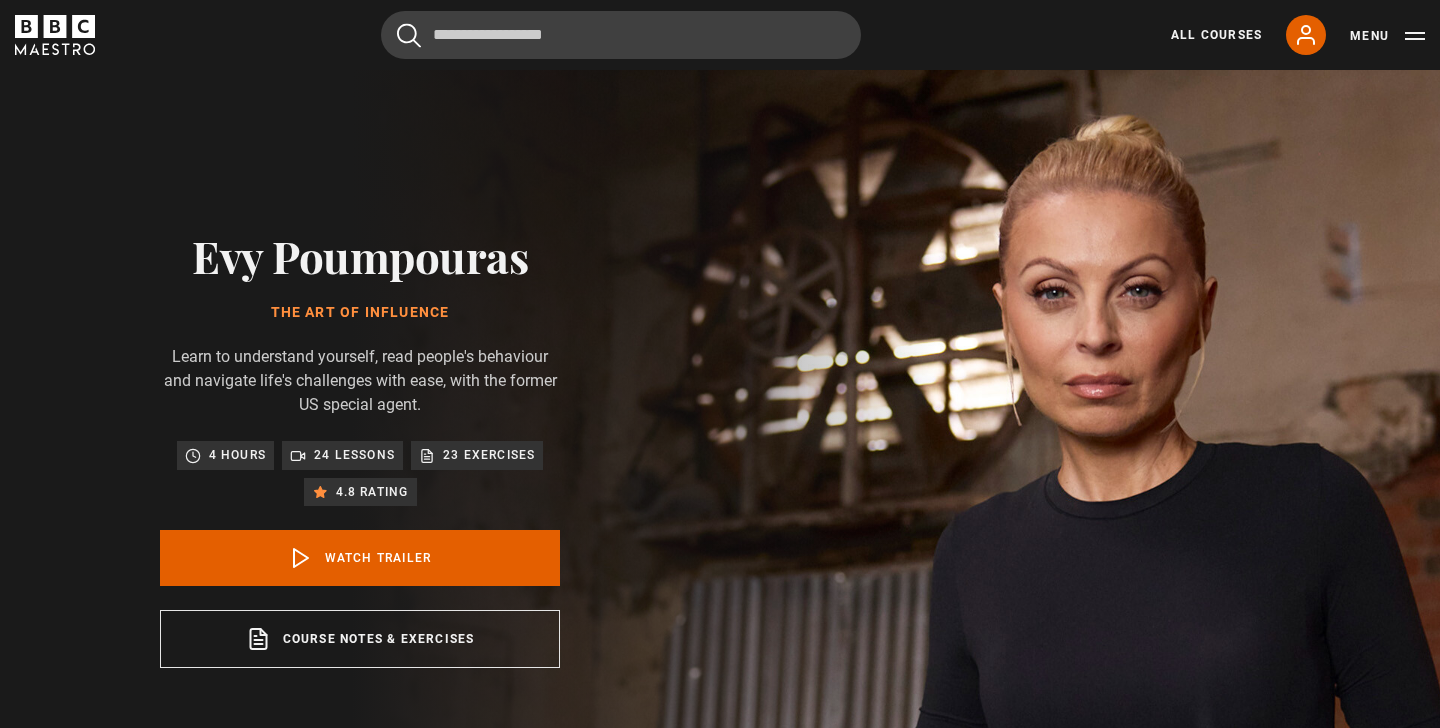 scroll, scrollTop: 0, scrollLeft: 0, axis: both 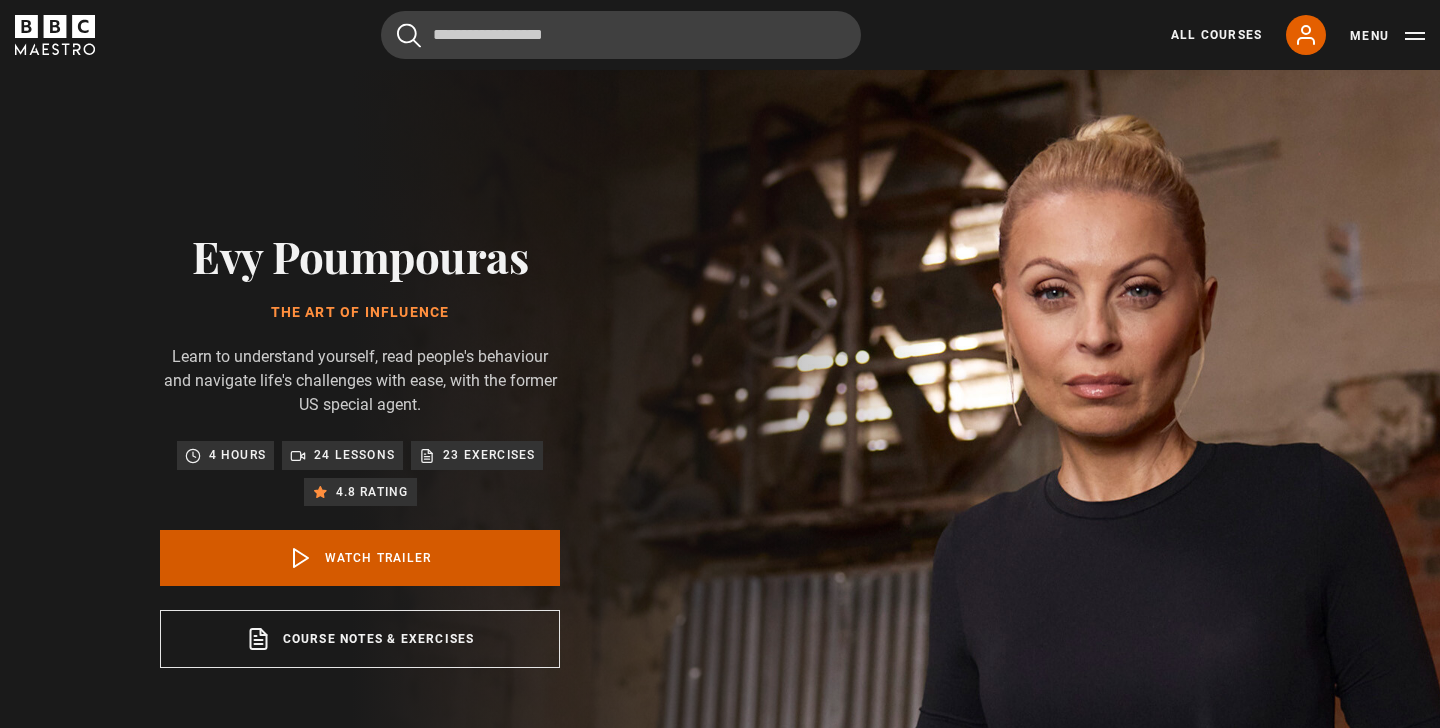 click on "Watch Trailer" at bounding box center (360, 558) 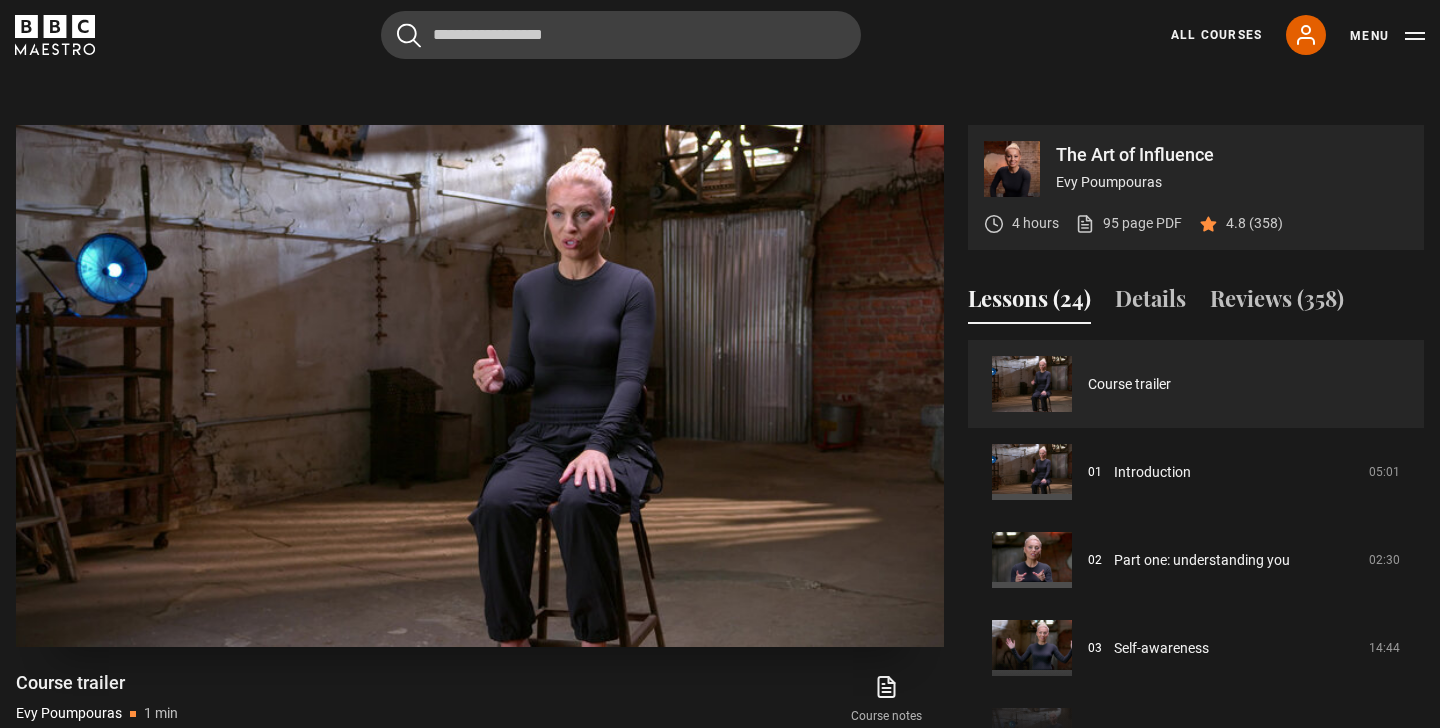 scroll, scrollTop: 780, scrollLeft: 0, axis: vertical 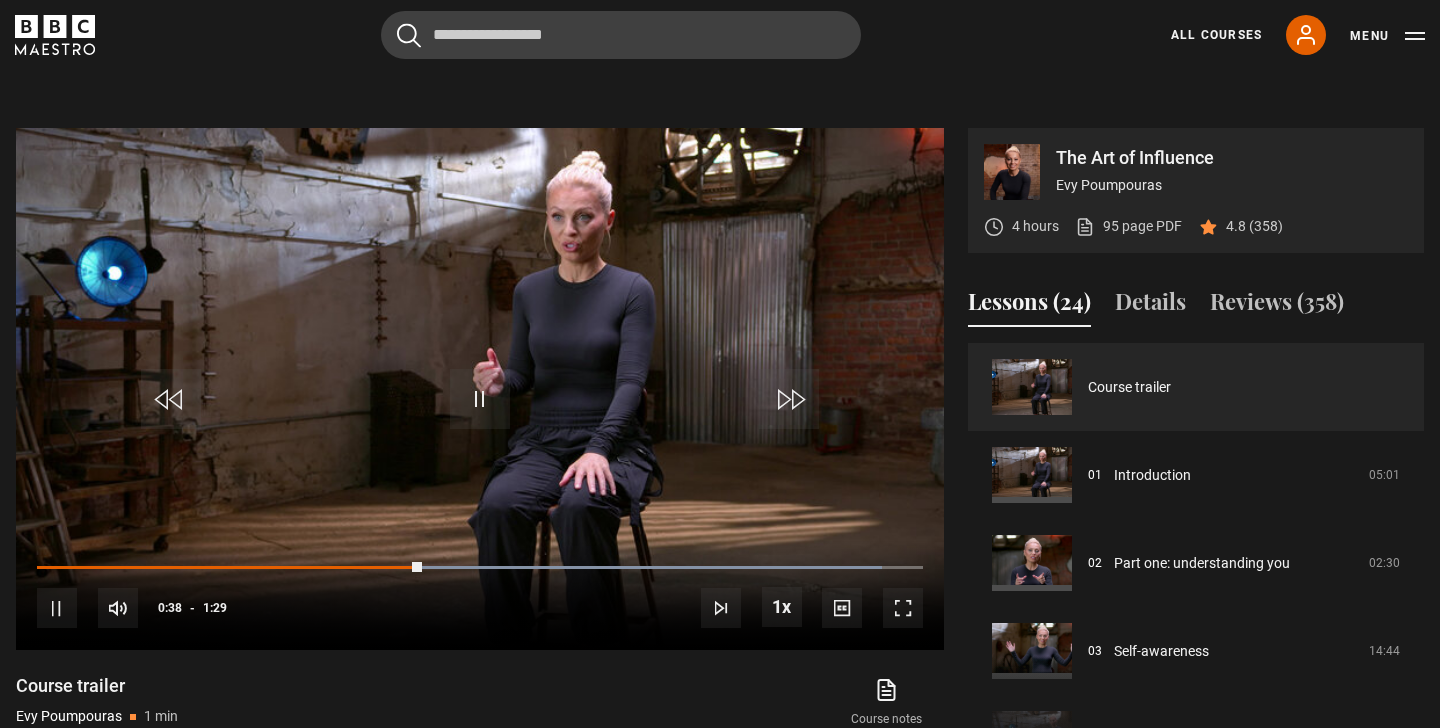 click 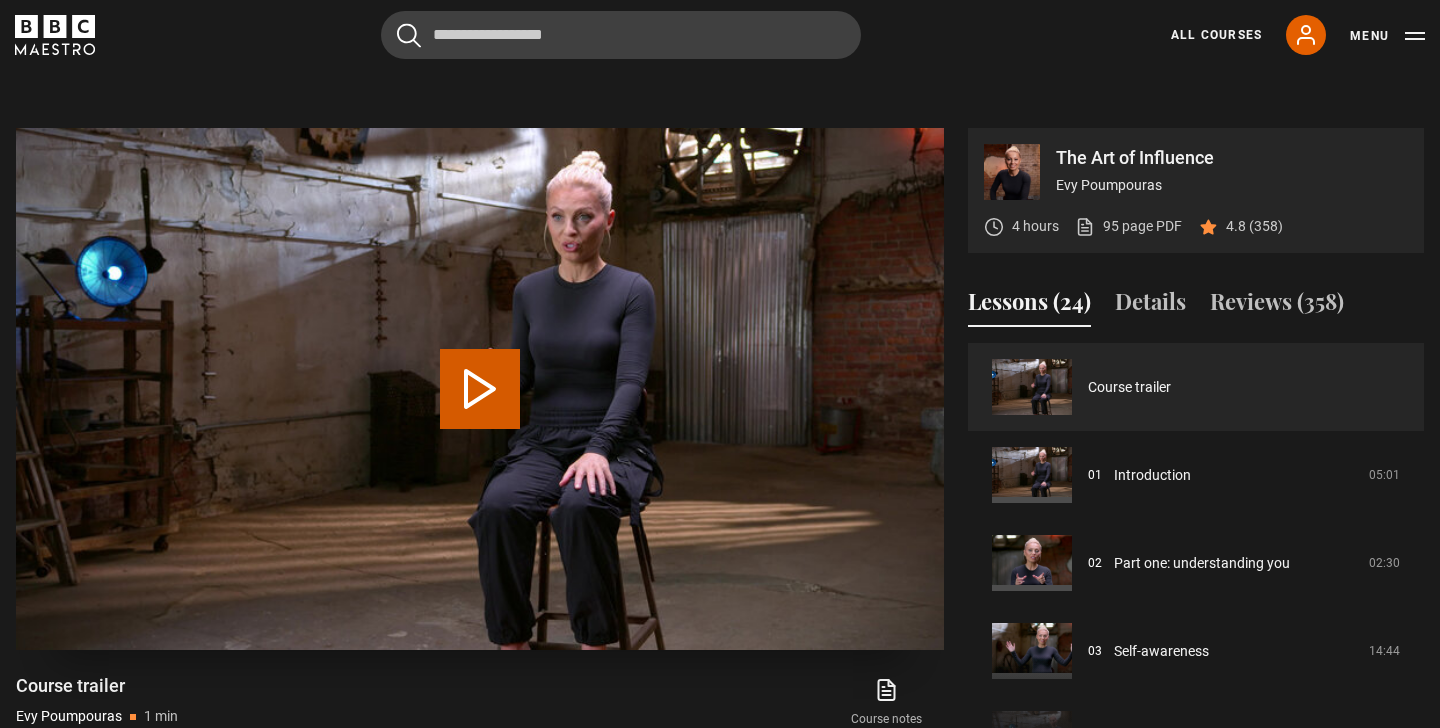 click on "Play Video" at bounding box center (480, 389) 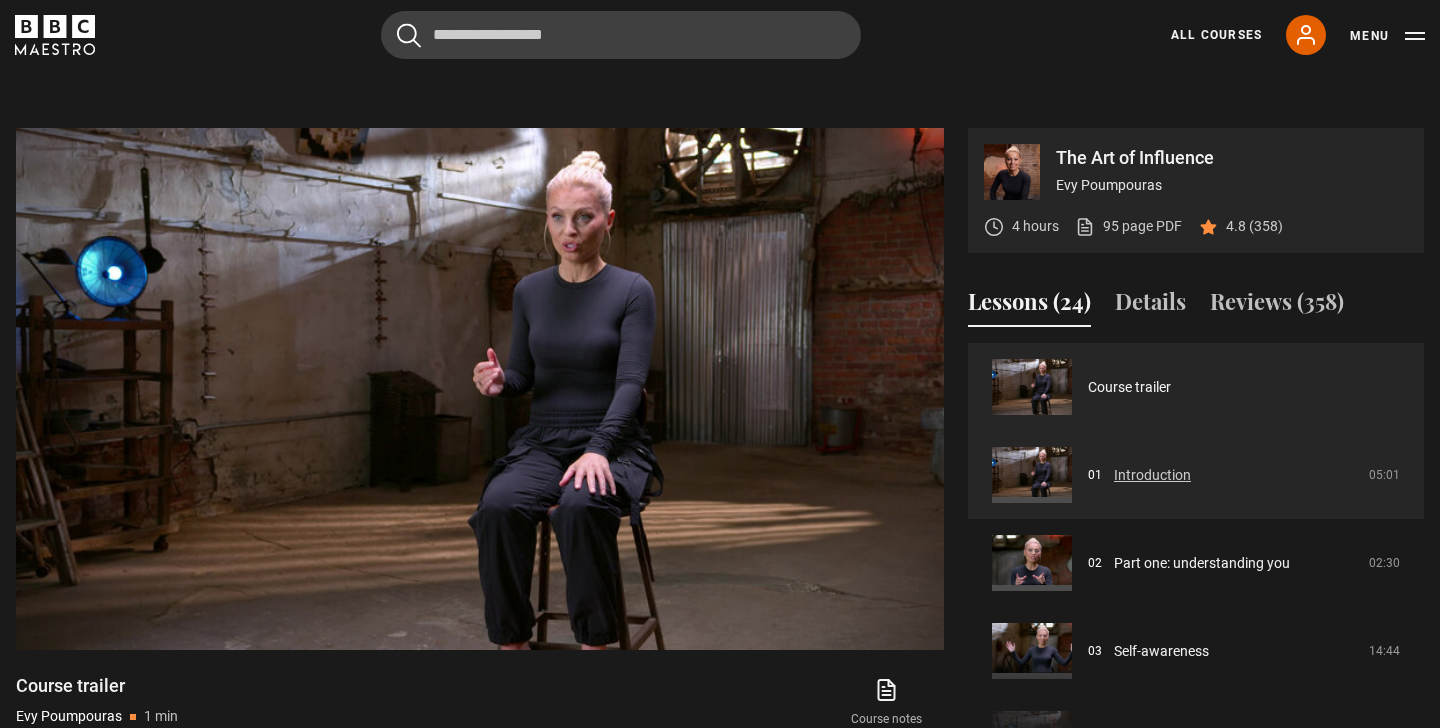 click on "Introduction" at bounding box center (1152, 475) 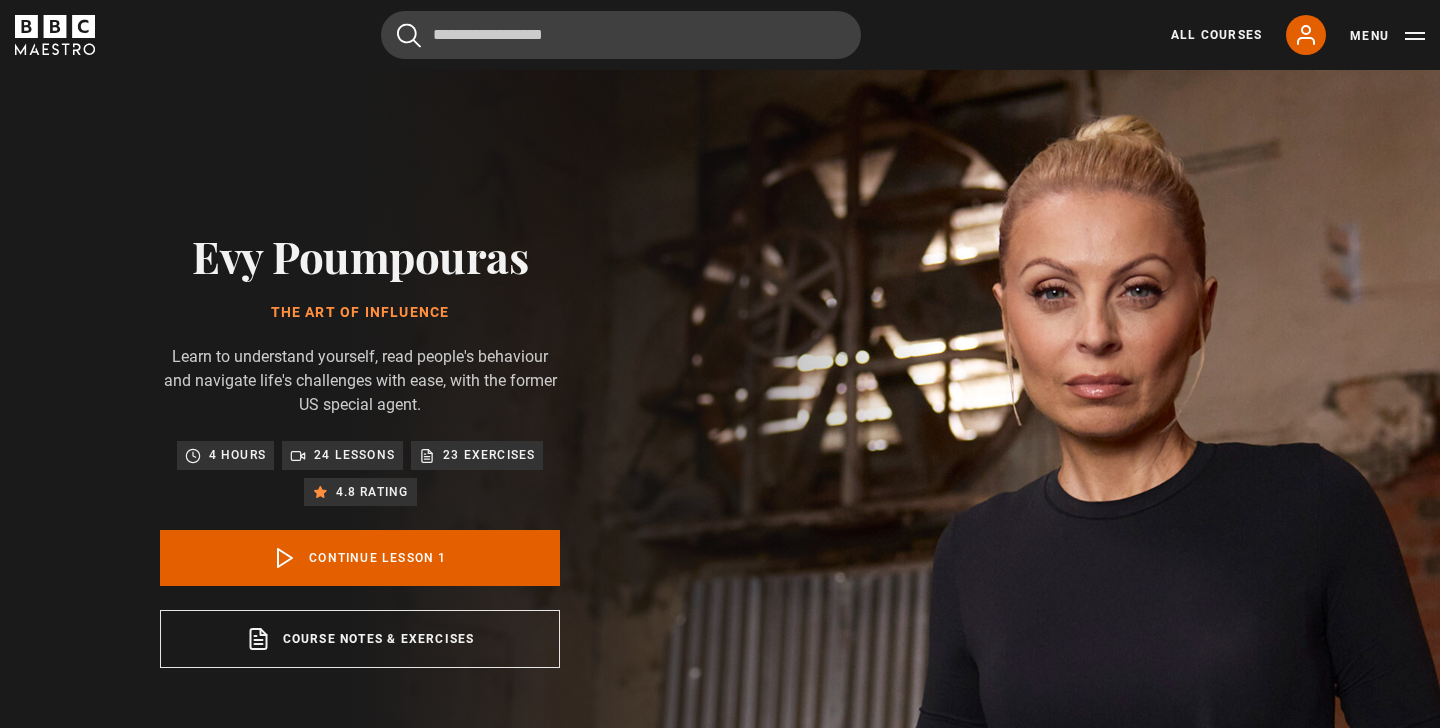 scroll, scrollTop: 826, scrollLeft: 0, axis: vertical 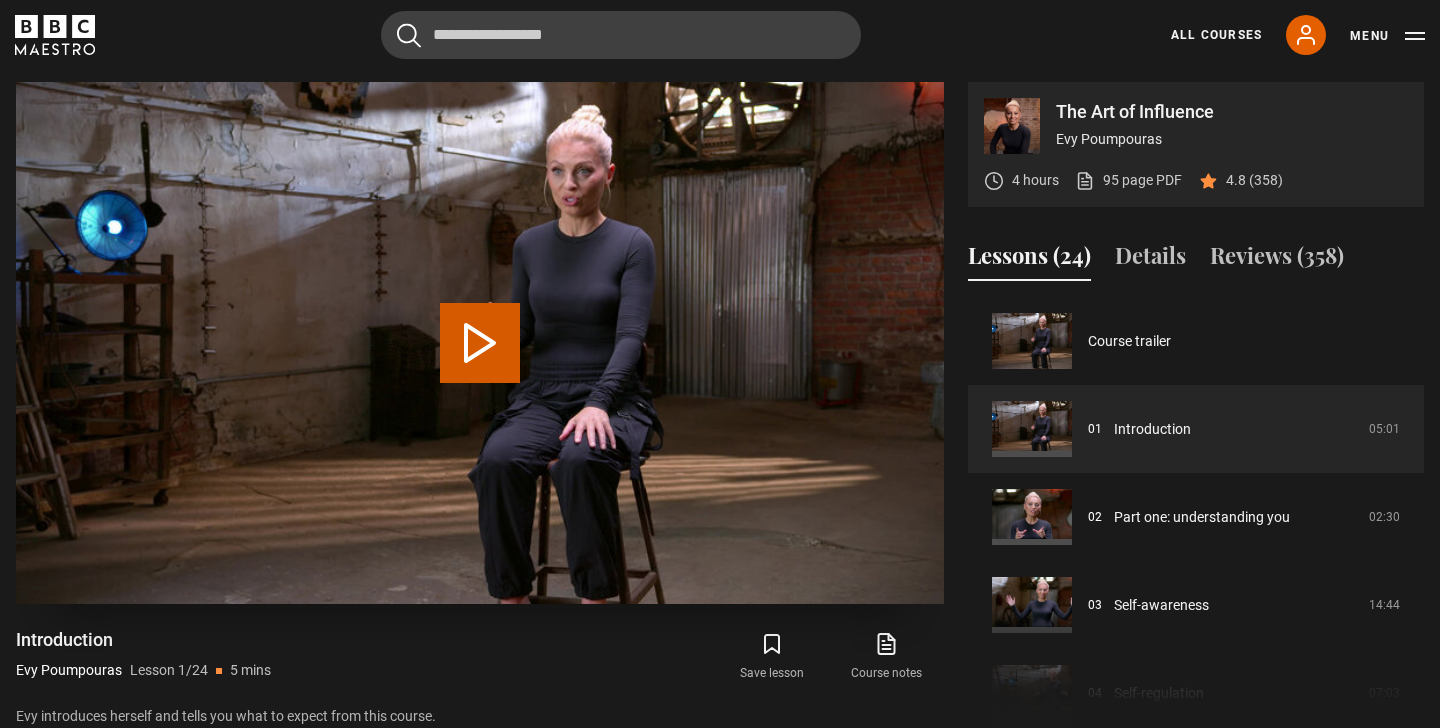 click on "Play Lesson Introduction" at bounding box center (480, 343) 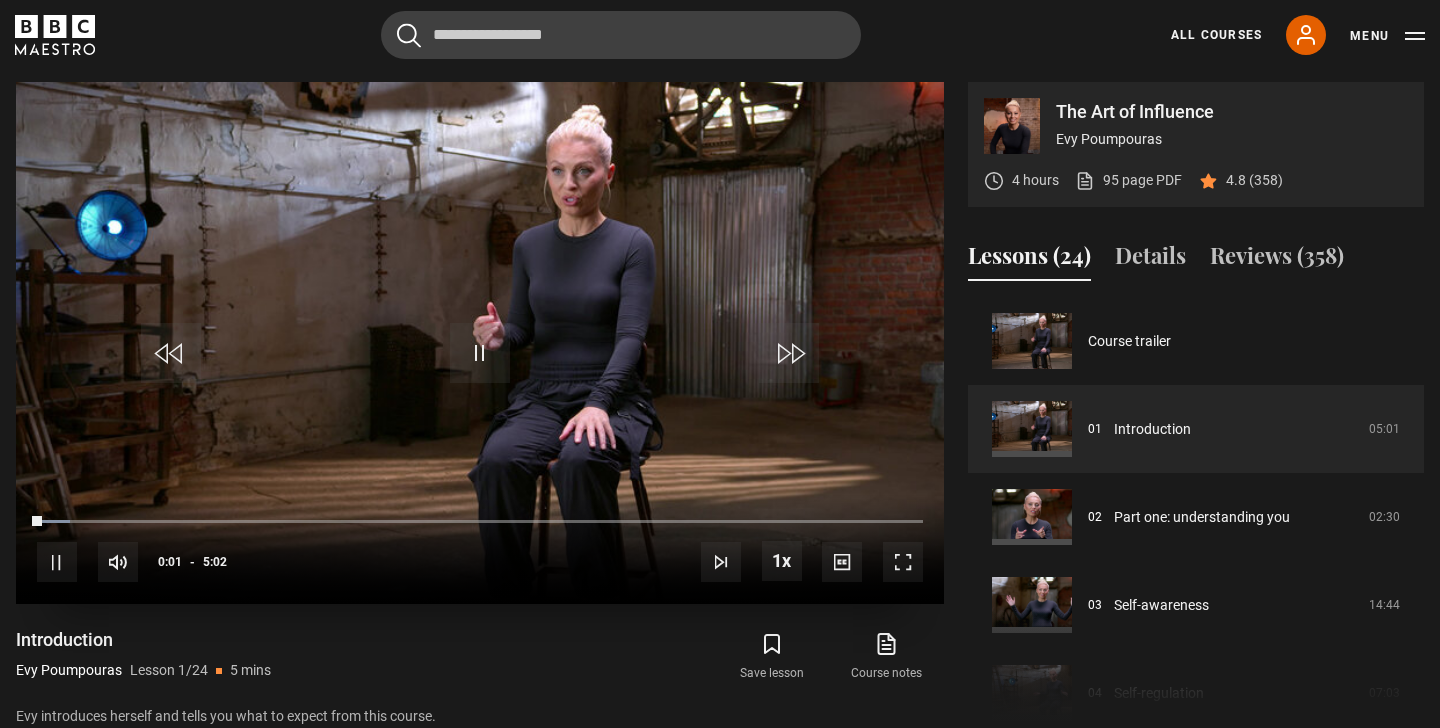 click at bounding box center (903, 562) 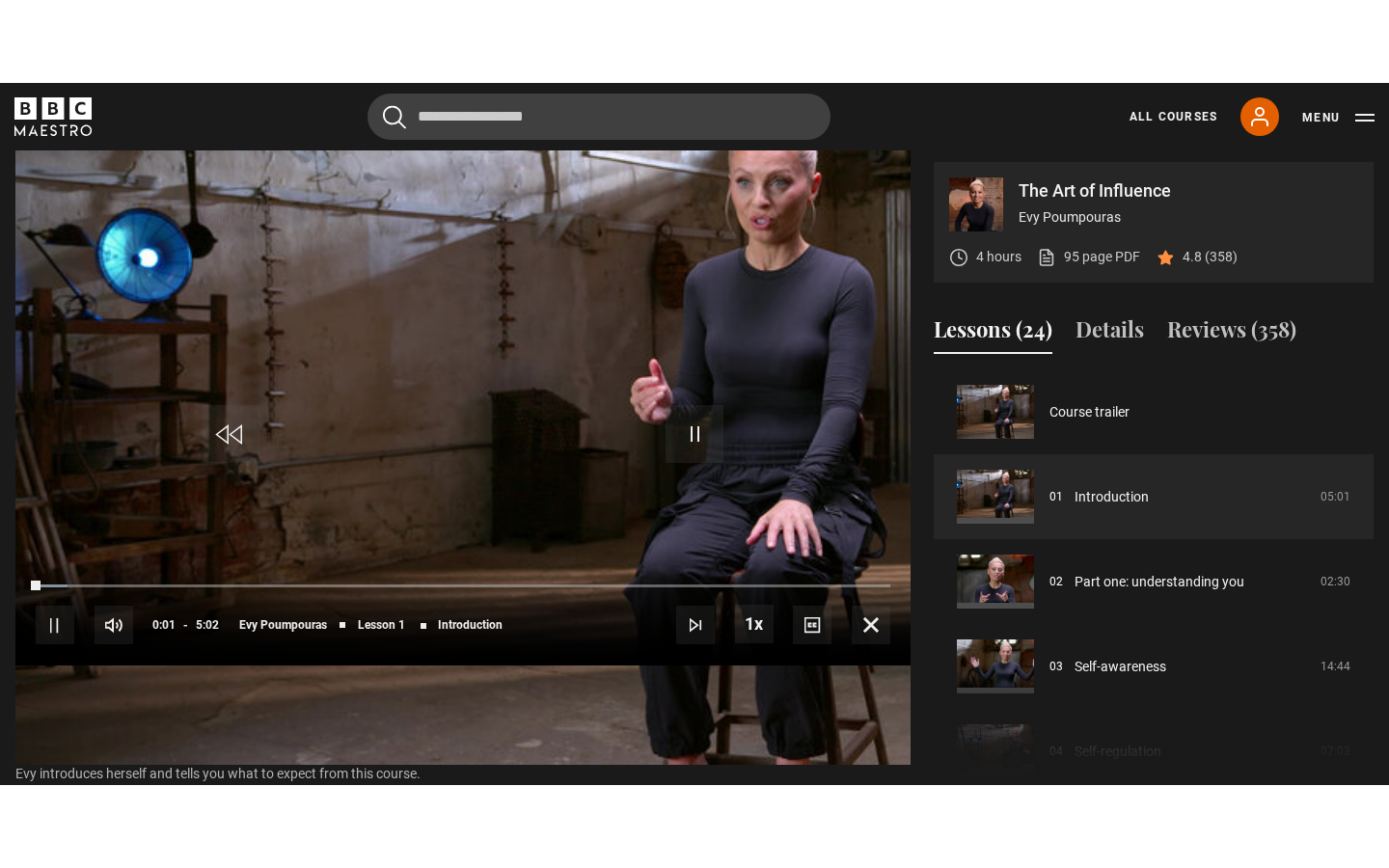 scroll, scrollTop: 0, scrollLeft: 0, axis: both 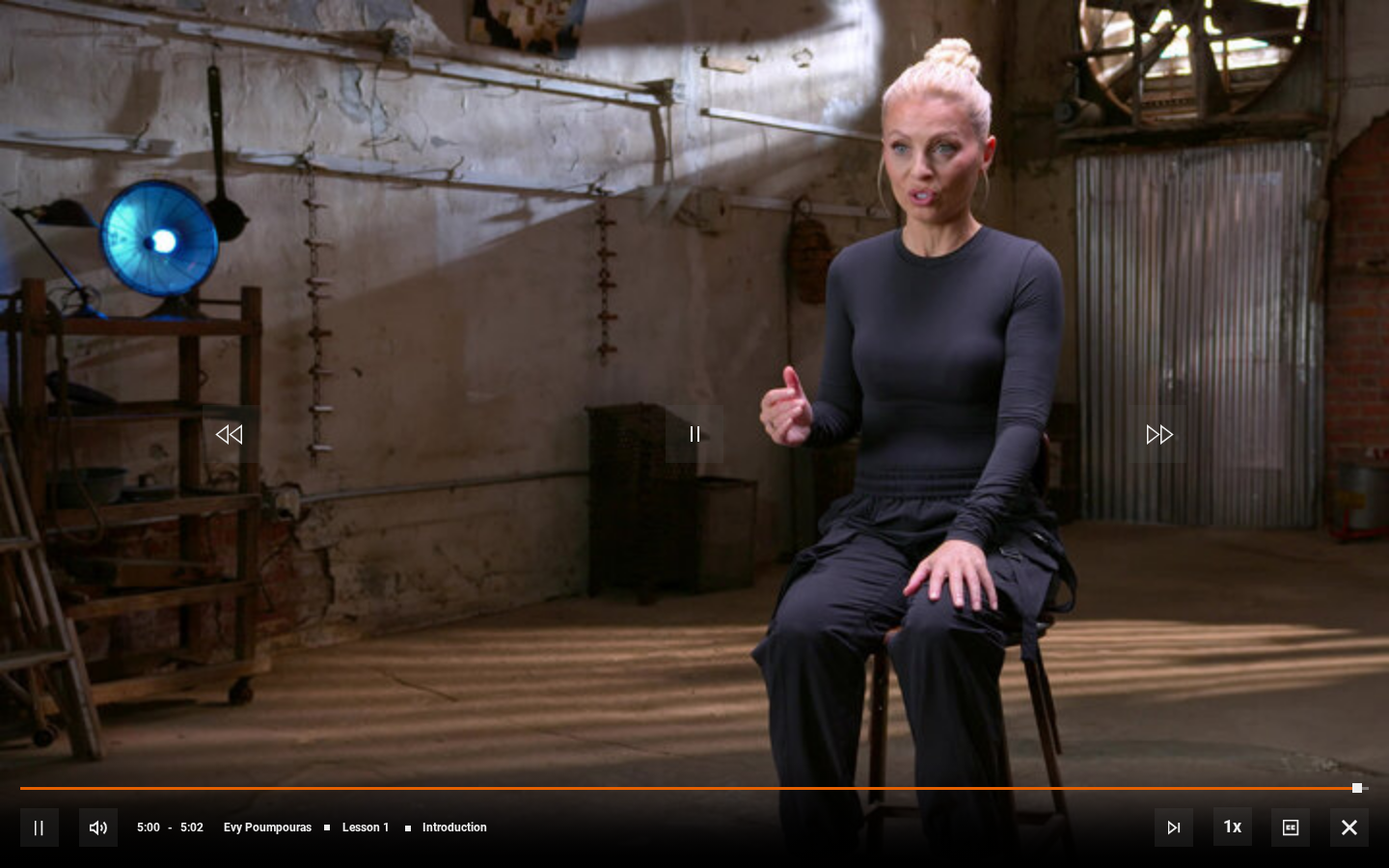 click at bounding box center (1349, 827) 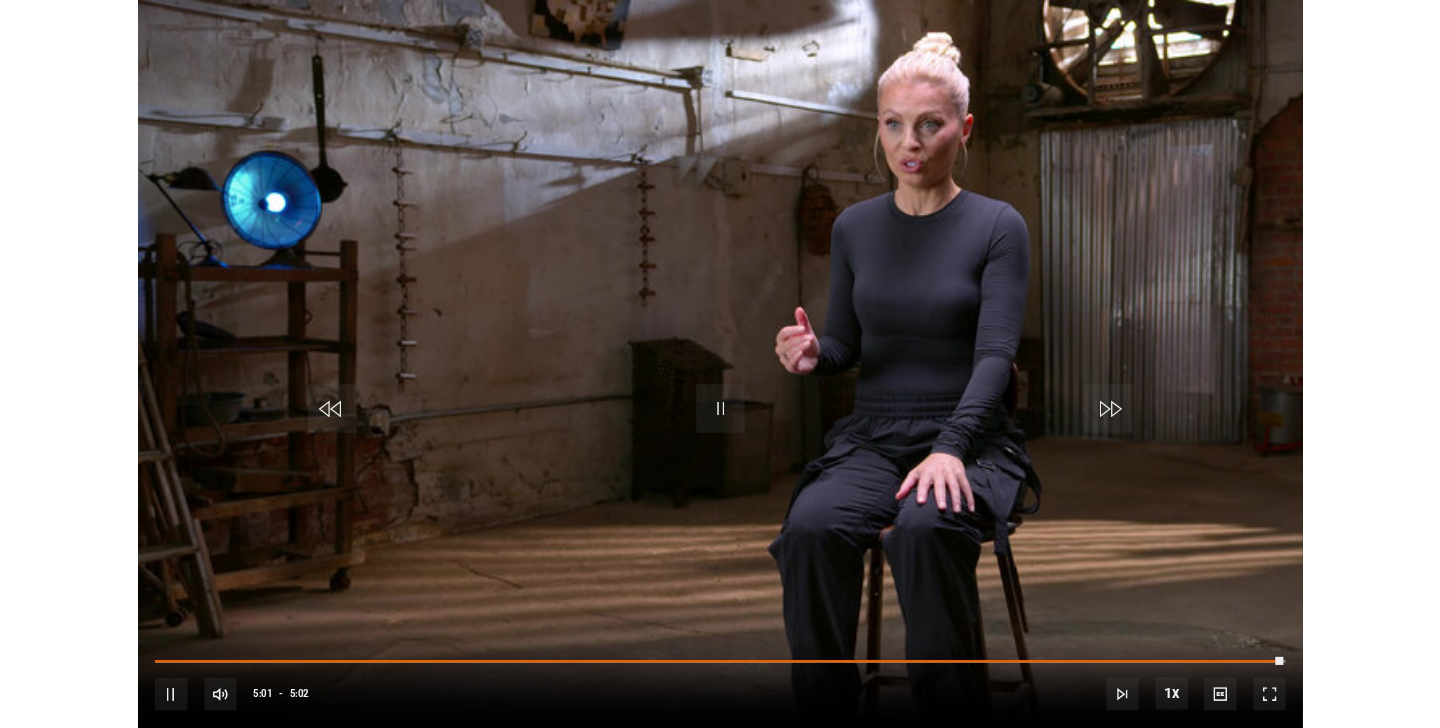 scroll, scrollTop: 826, scrollLeft: 0, axis: vertical 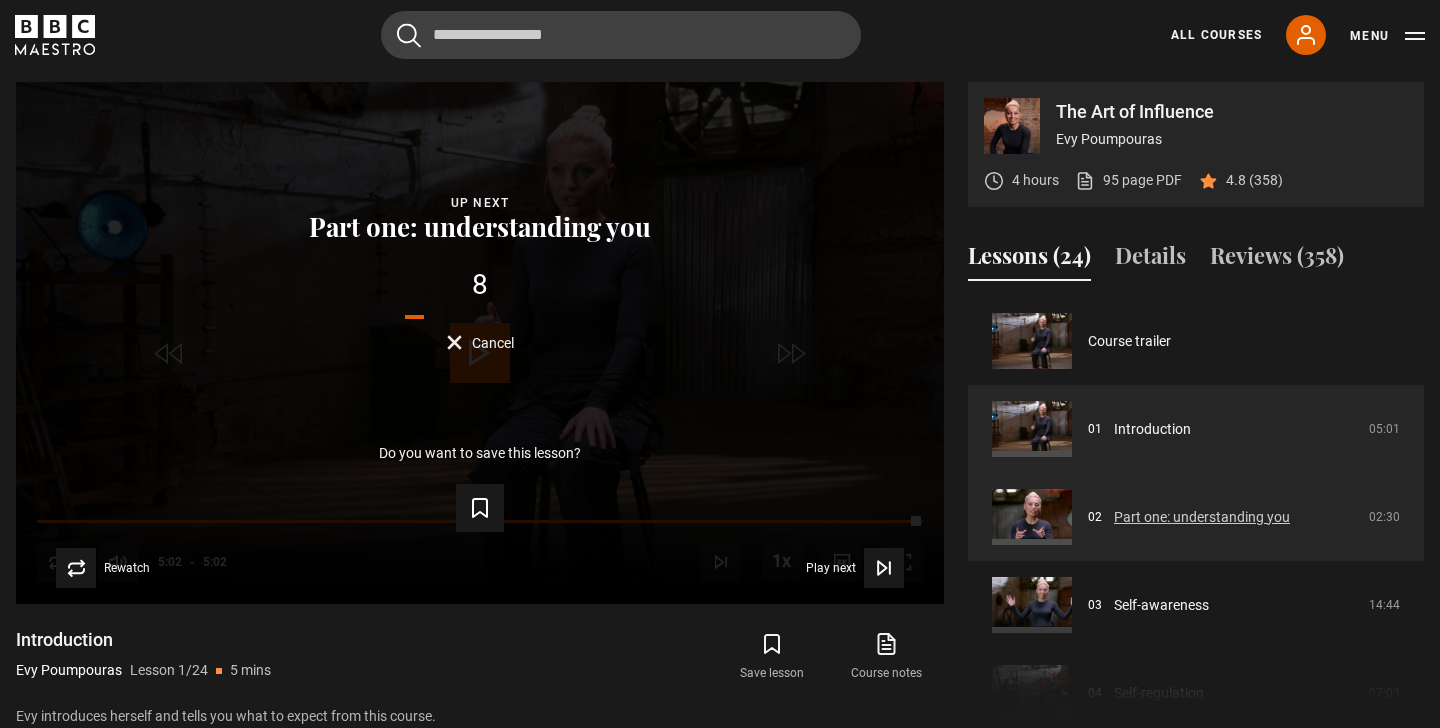click on "Part one: understanding you" at bounding box center [1202, 517] 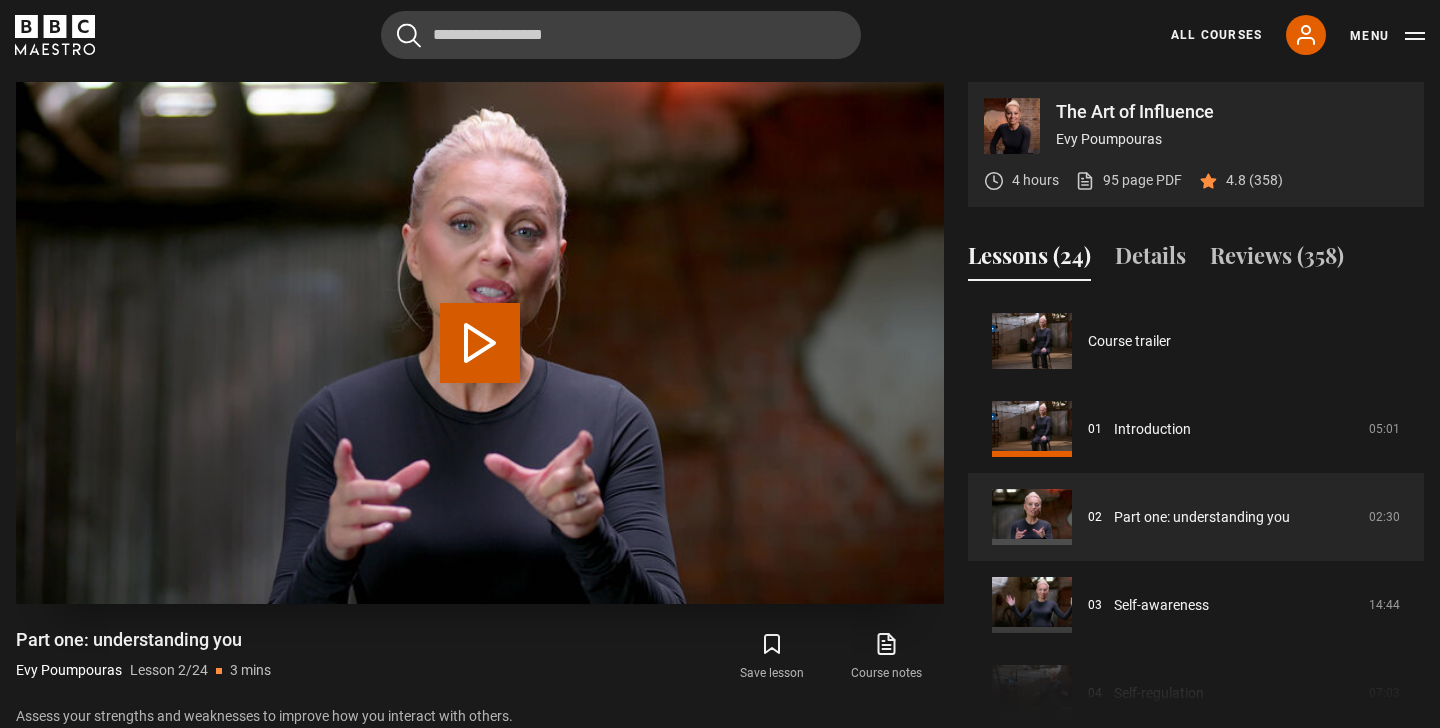 scroll, scrollTop: 826, scrollLeft: 0, axis: vertical 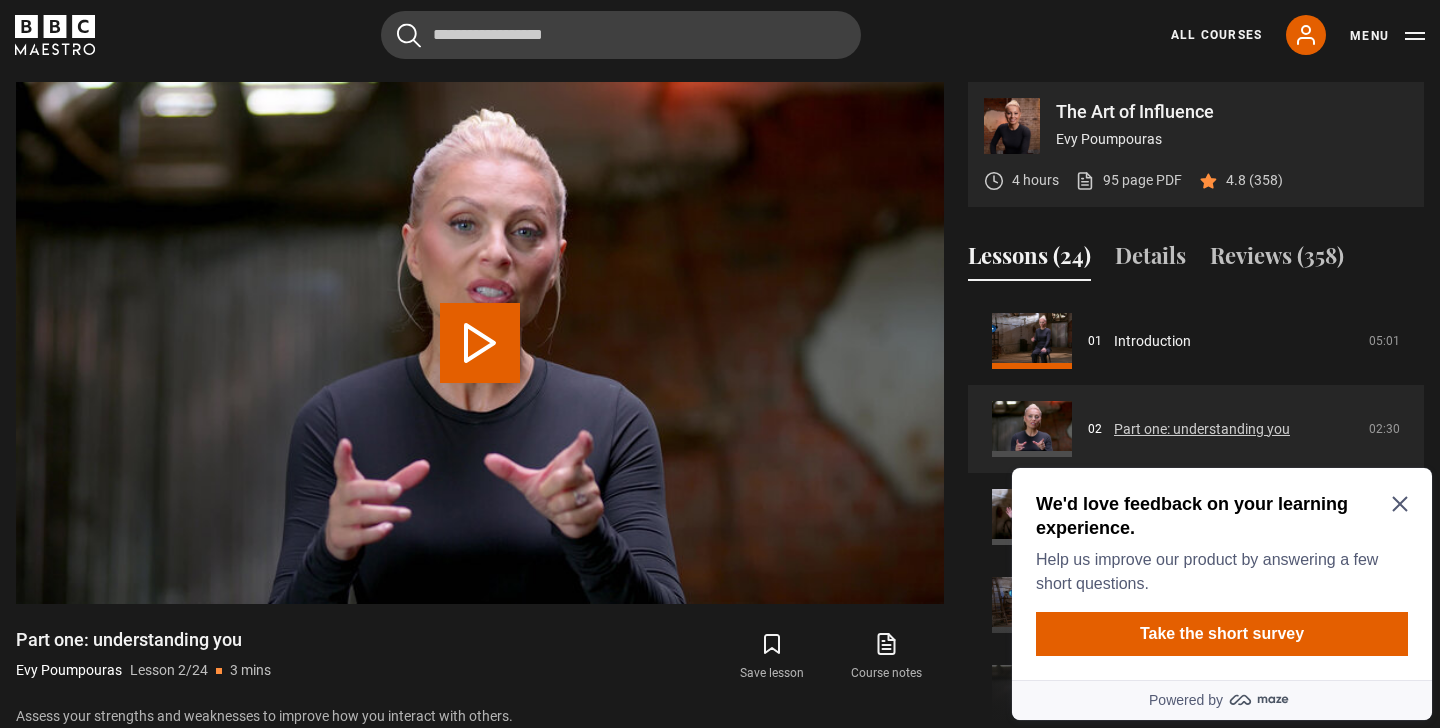 click on "Part one: understanding you" at bounding box center [1202, 429] 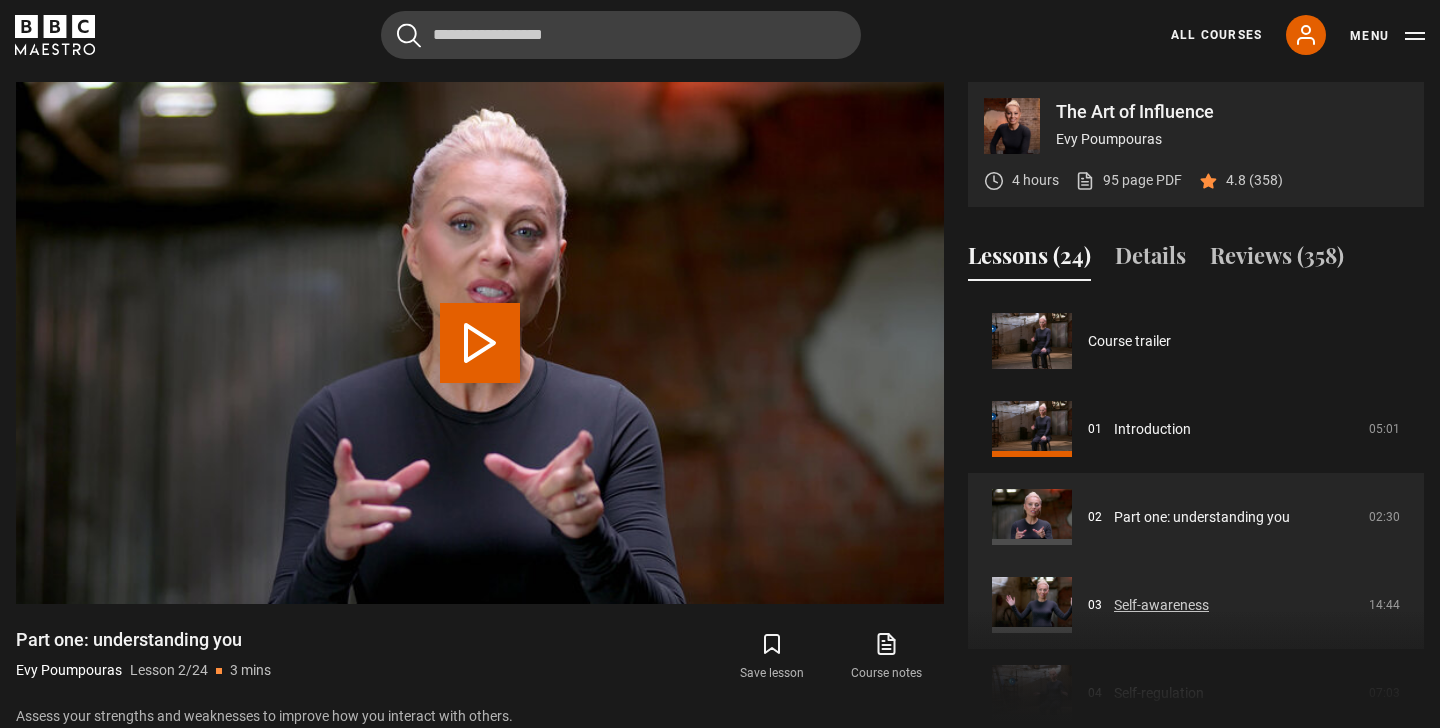 scroll, scrollTop: 88, scrollLeft: 0, axis: vertical 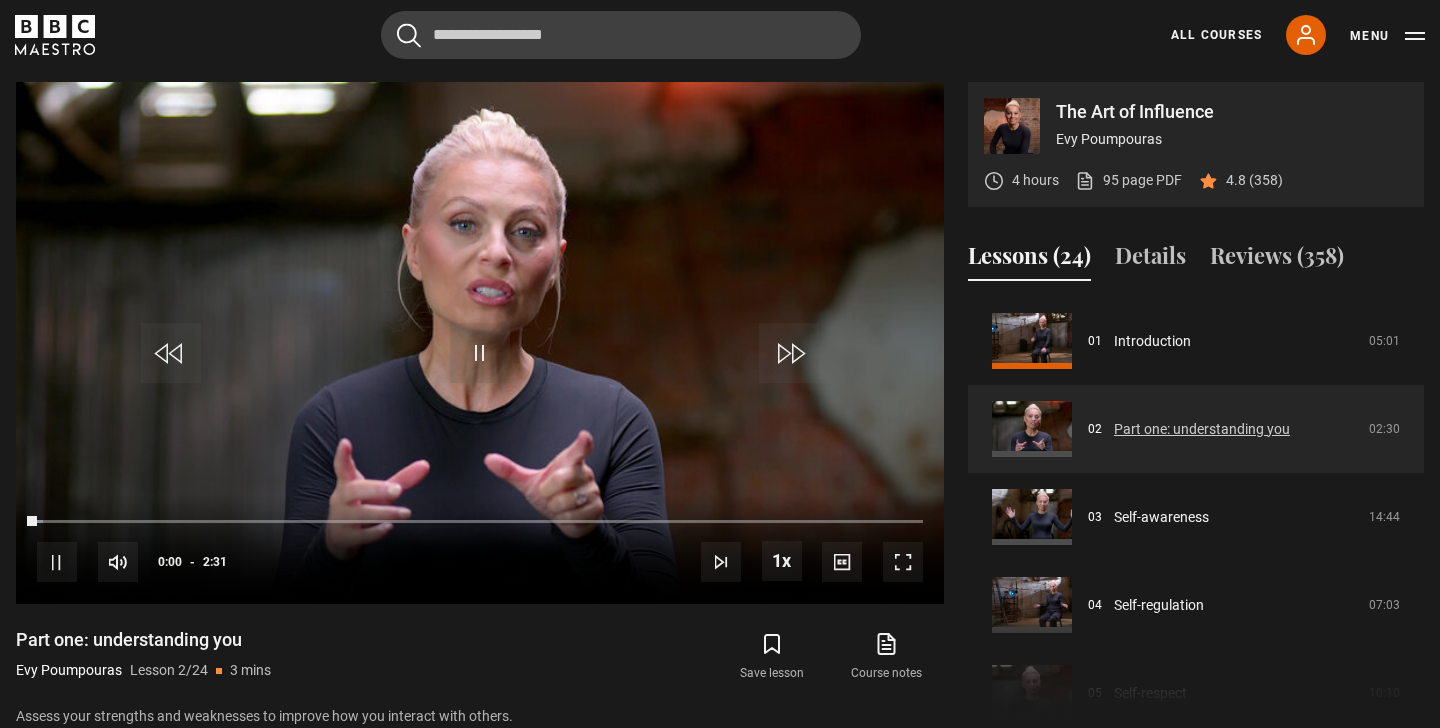 click on "Part one: understanding you" at bounding box center (1202, 429) 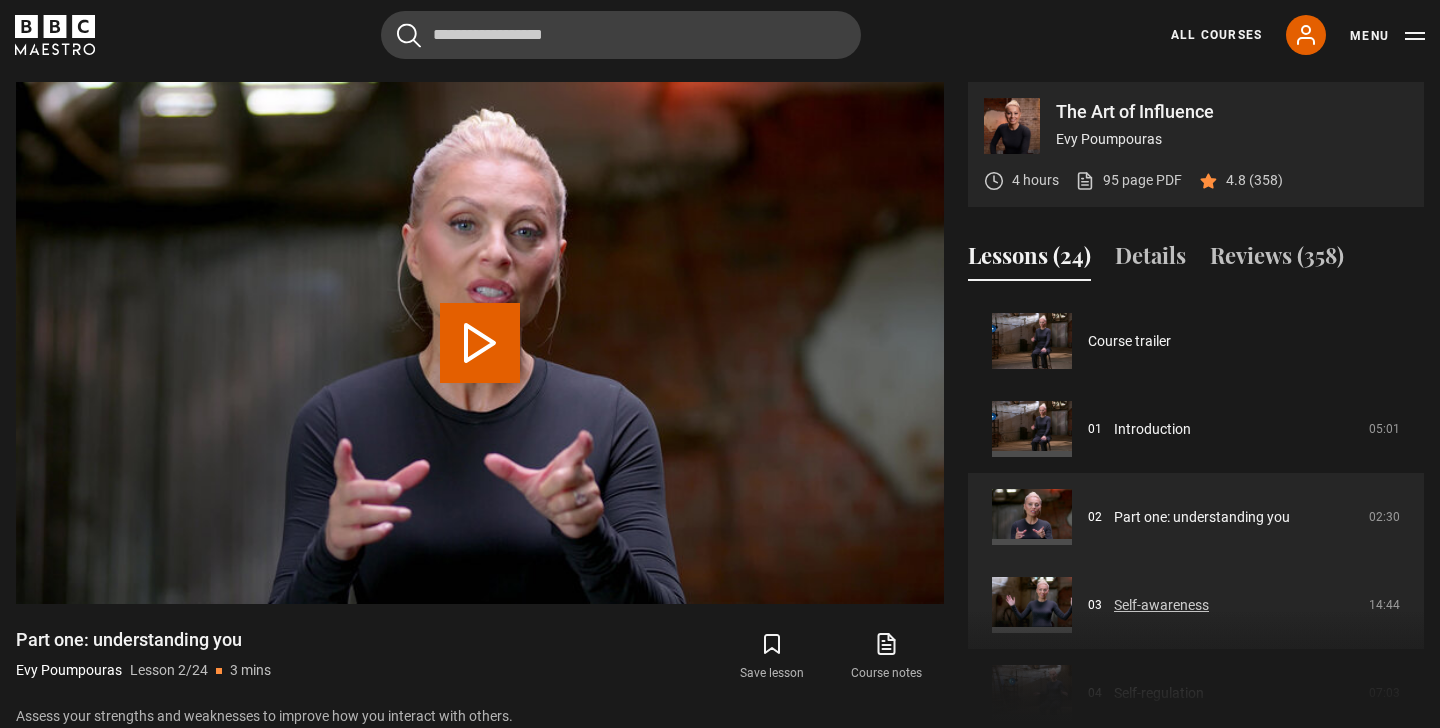scroll, scrollTop: 88, scrollLeft: 0, axis: vertical 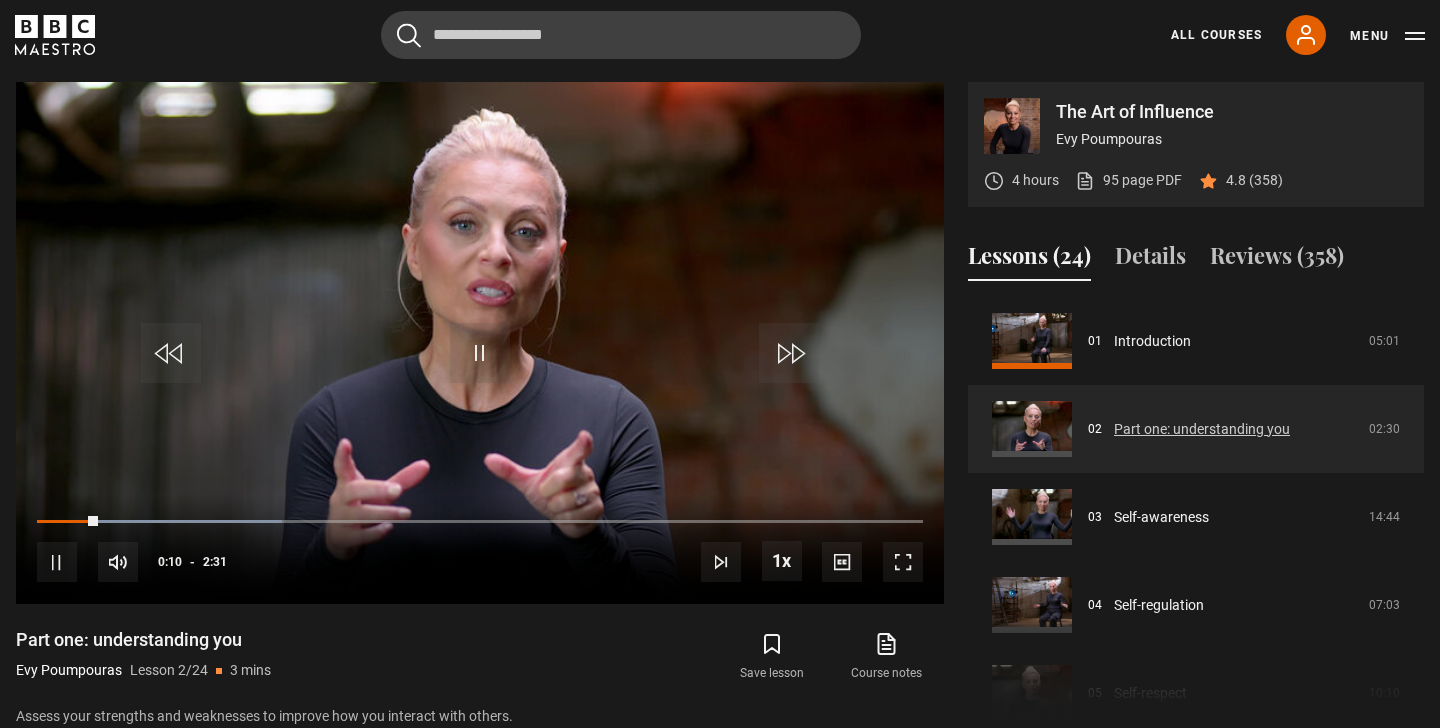 click on "Part one: understanding you" at bounding box center [1202, 429] 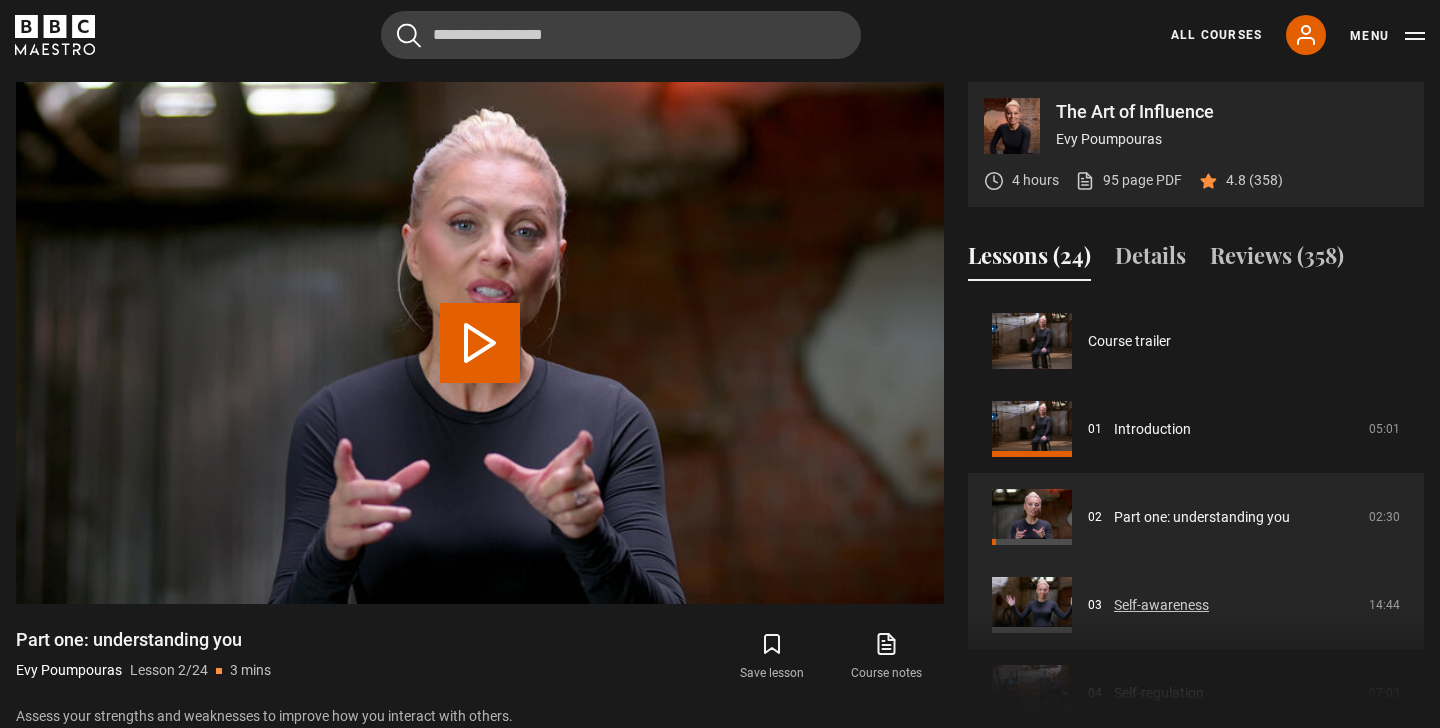 scroll, scrollTop: 88, scrollLeft: 0, axis: vertical 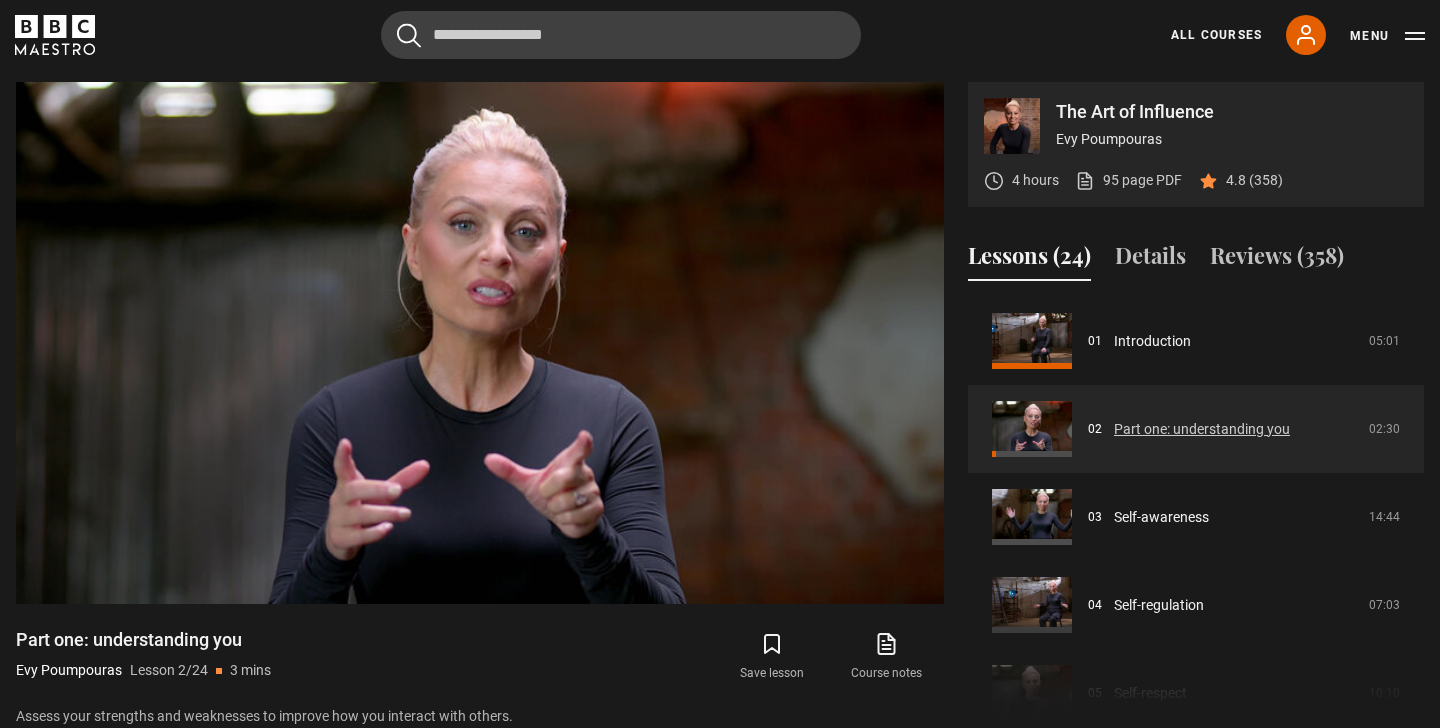 click on "Part one: understanding you" at bounding box center [1202, 429] 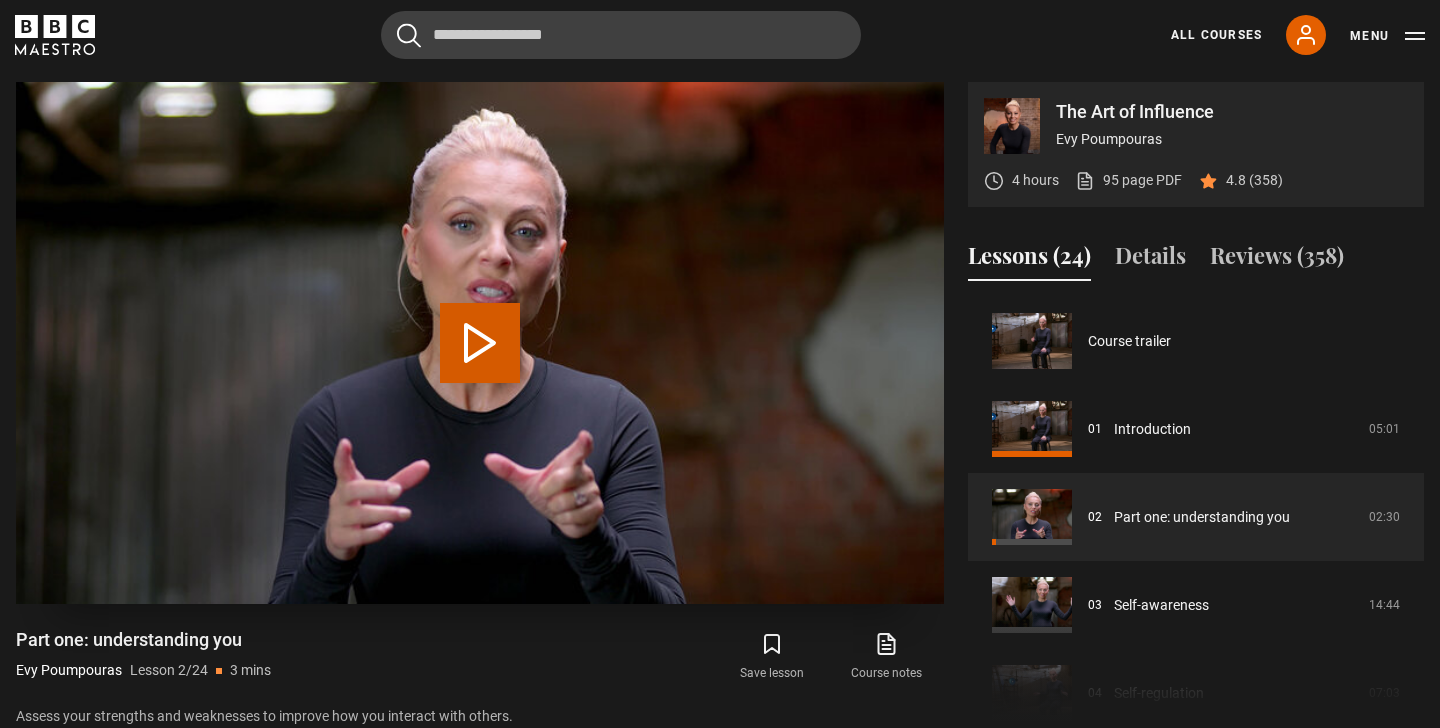 click on "Play Lesson Part one: understanding you" at bounding box center [480, 343] 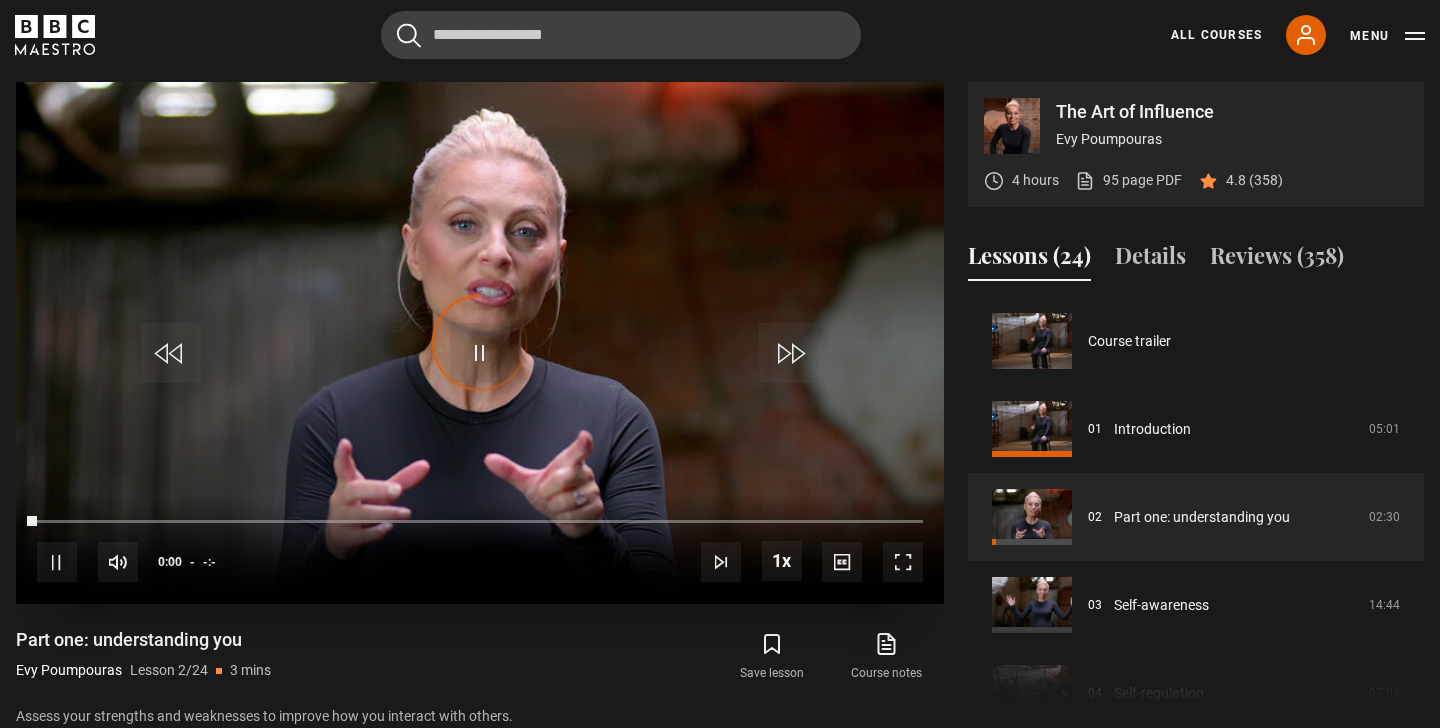 scroll, scrollTop: 88, scrollLeft: 0, axis: vertical 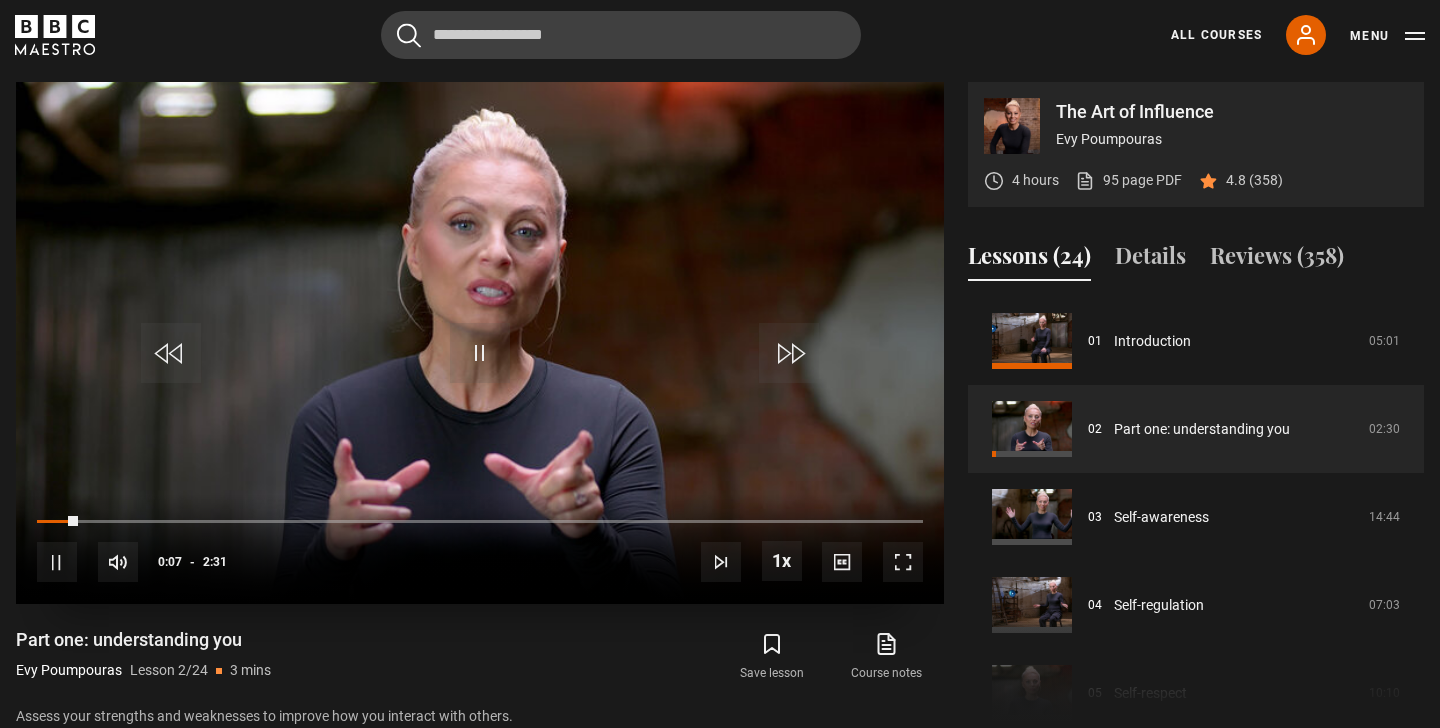 click at bounding box center (480, 353) 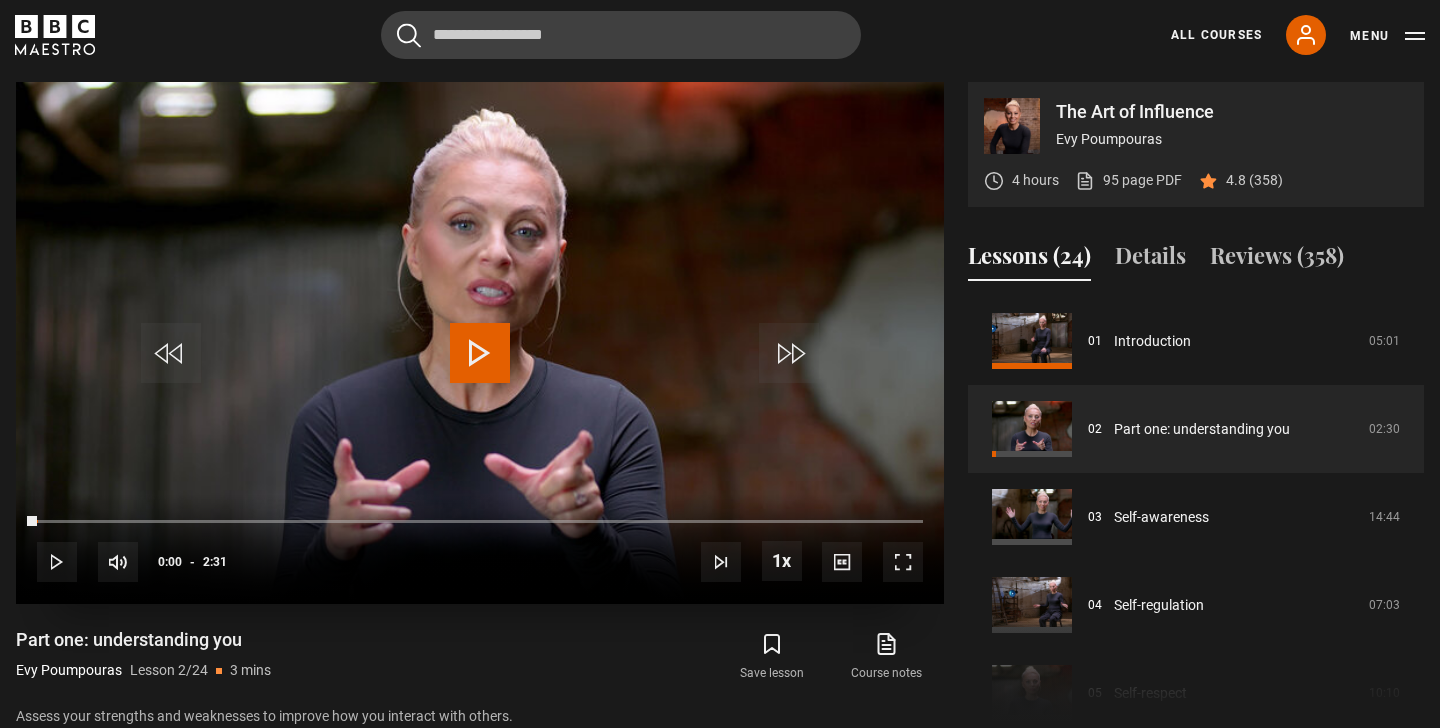 click at bounding box center [57, 562] 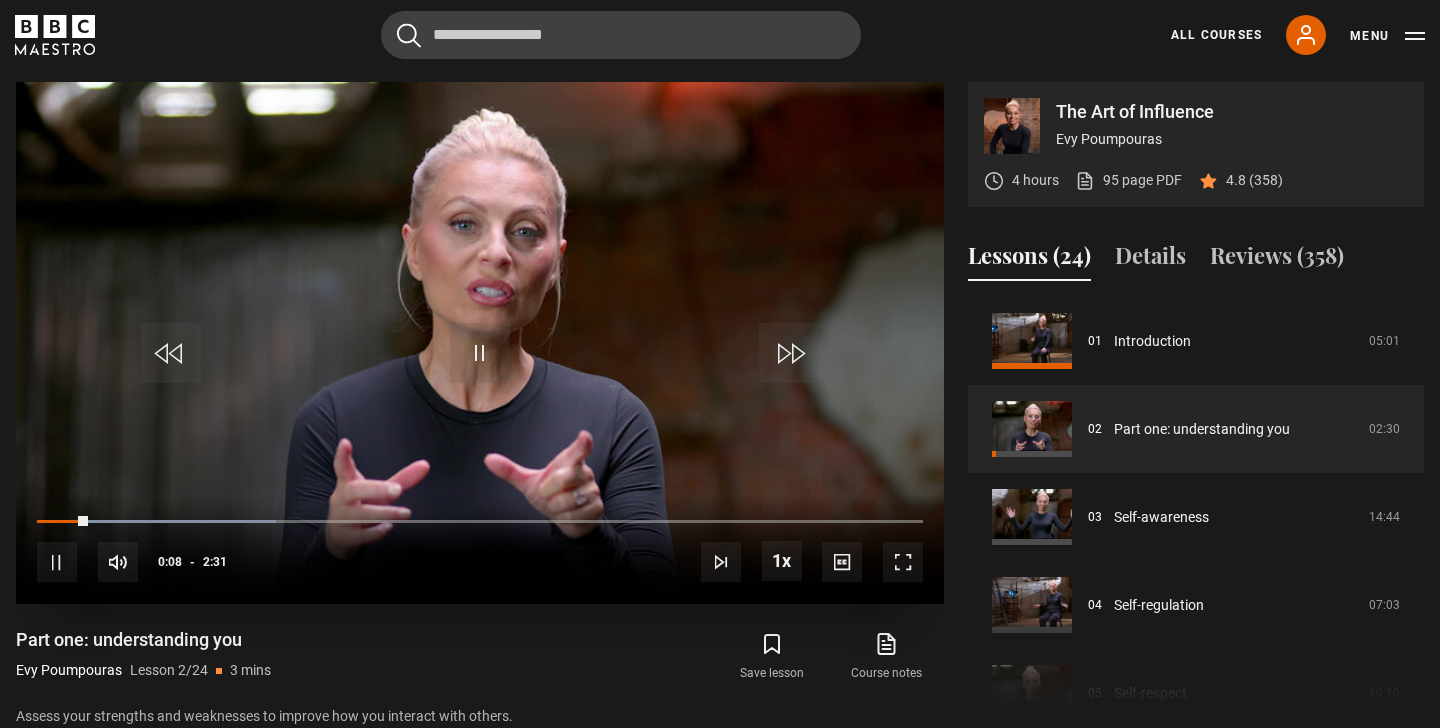 click at bounding box center (480, 353) 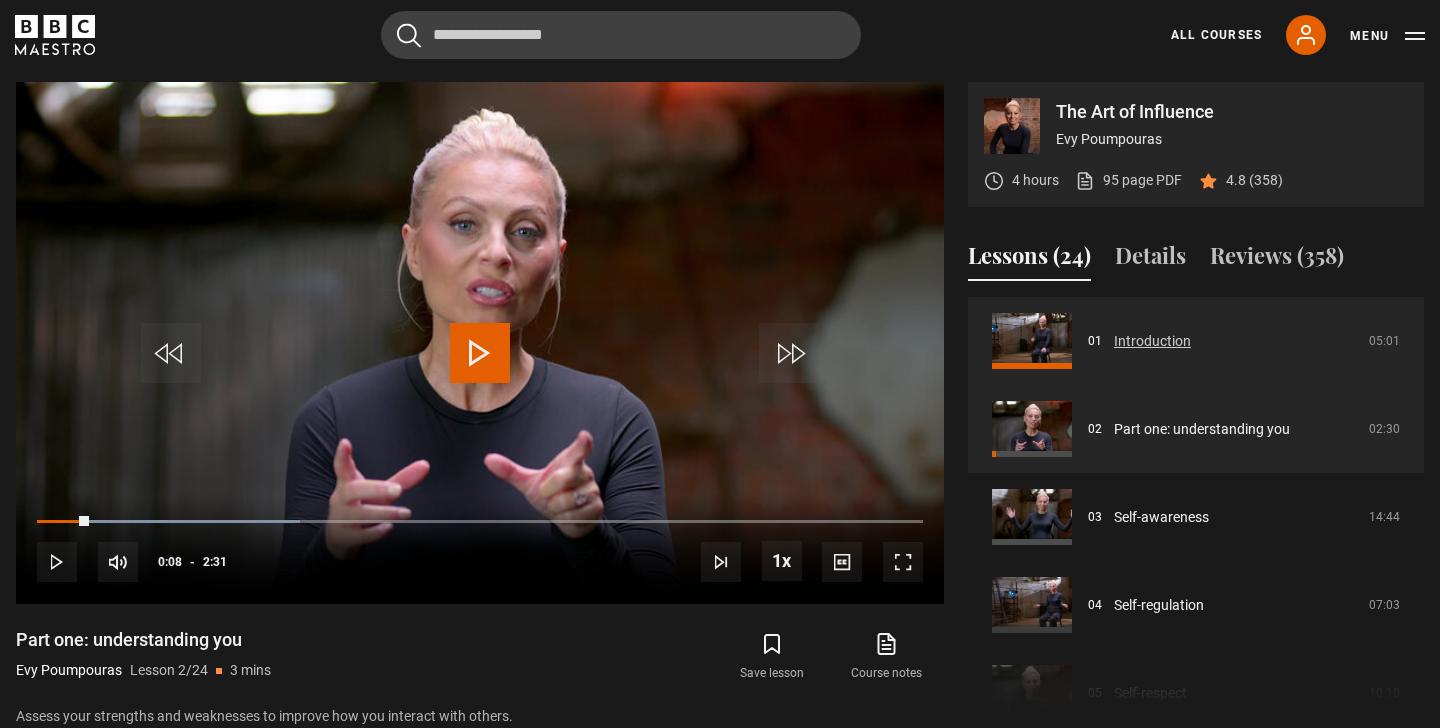 click on "Introduction" at bounding box center [1152, 341] 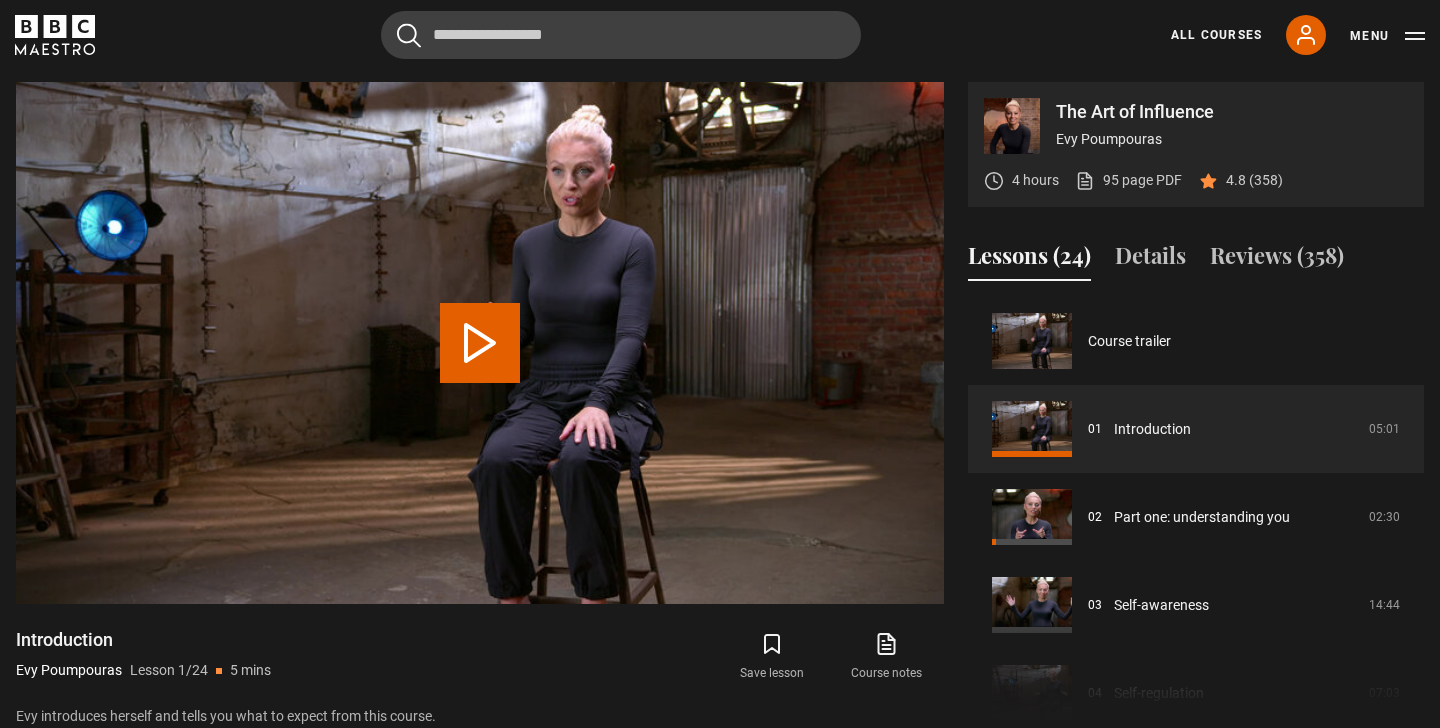 scroll, scrollTop: 0, scrollLeft: 0, axis: both 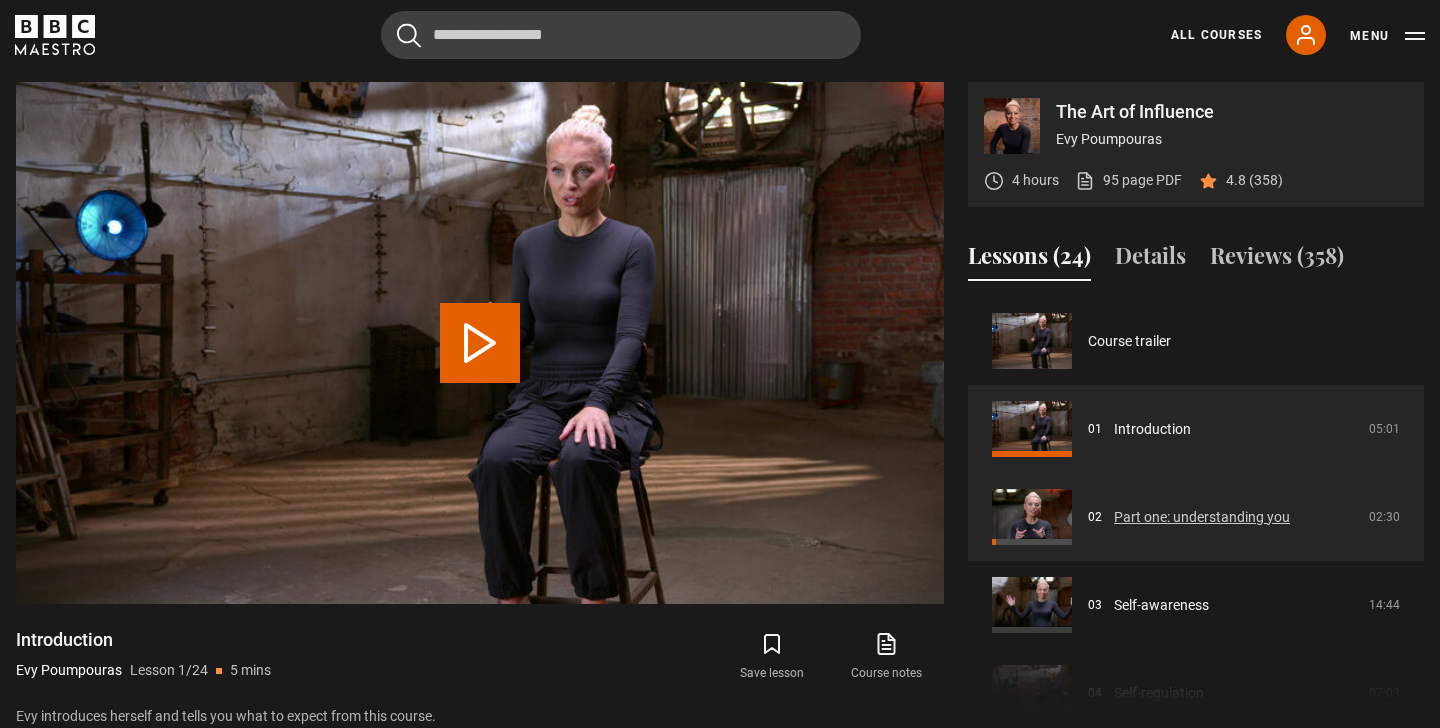 click on "Part one: understanding you" at bounding box center (1202, 517) 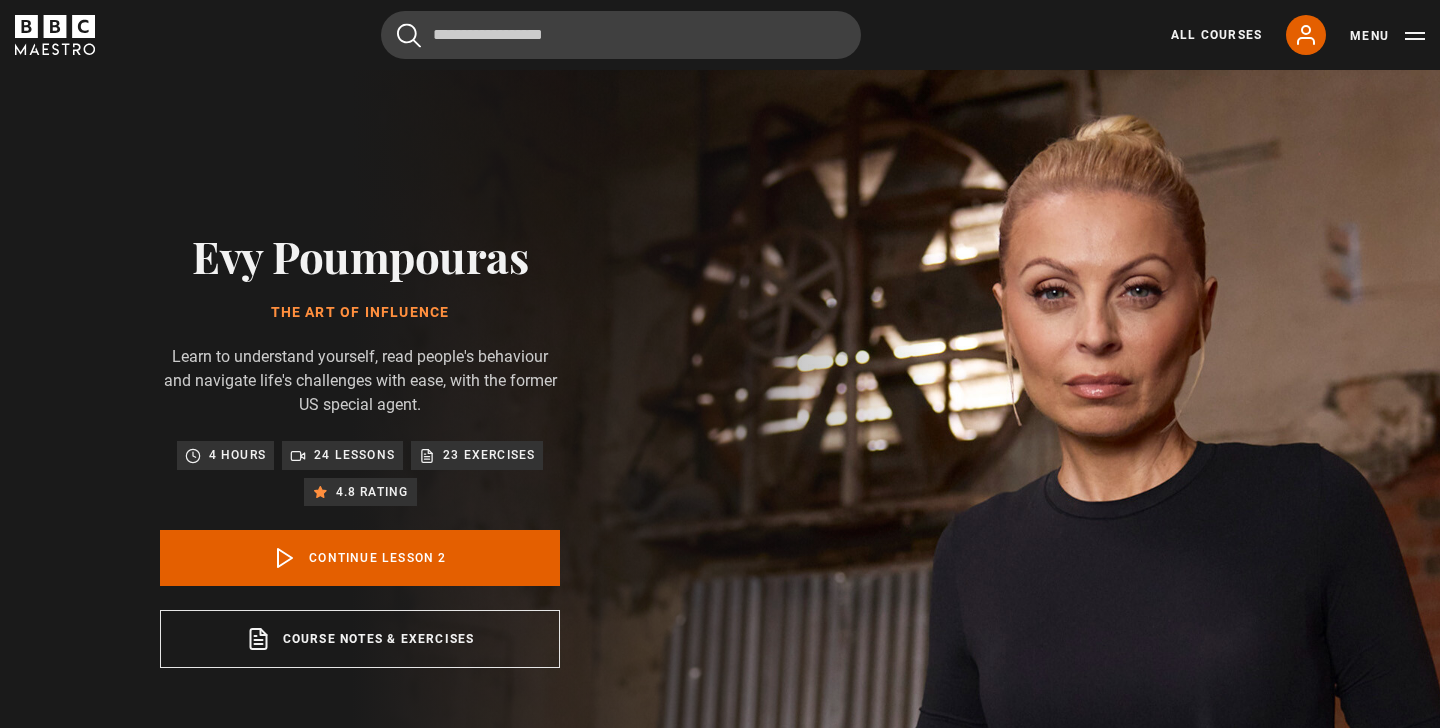 scroll, scrollTop: 826, scrollLeft: 0, axis: vertical 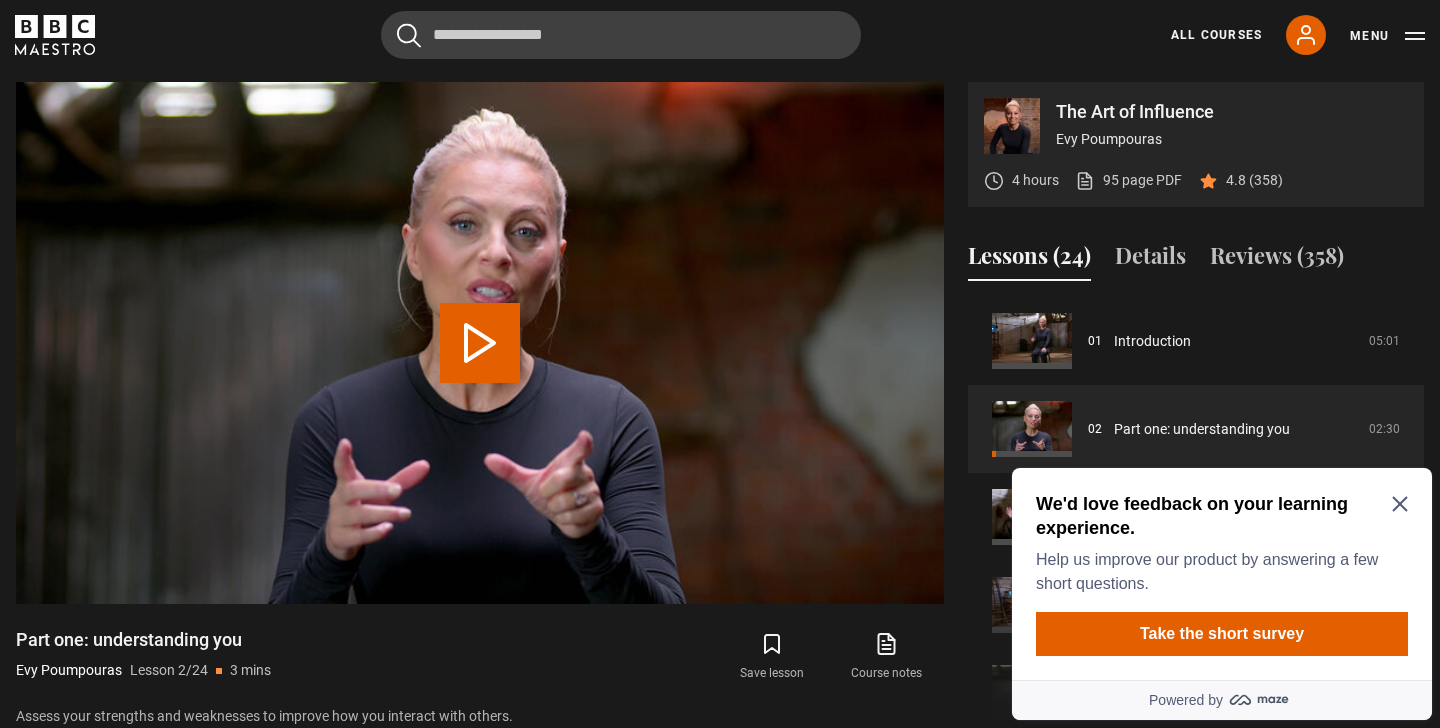 click 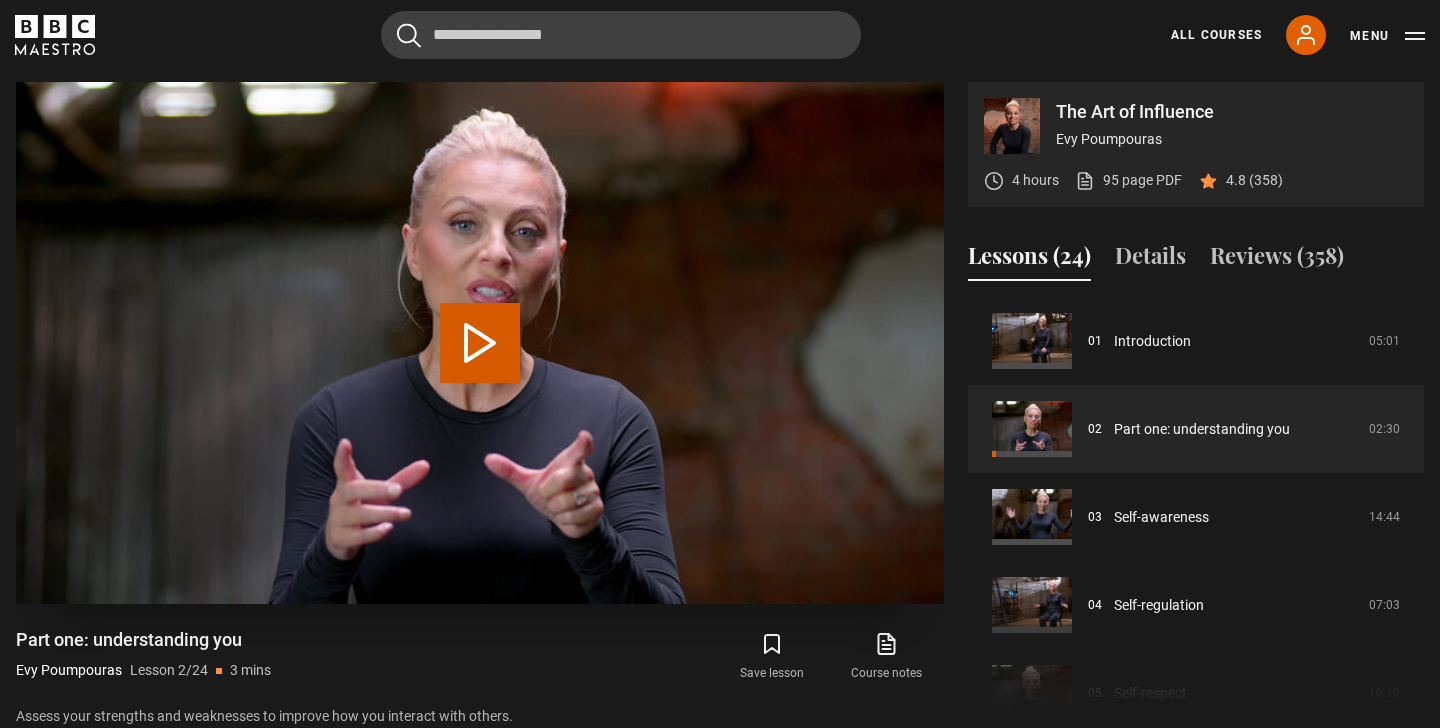 click on "Play Lesson Part one: understanding you" at bounding box center (480, 343) 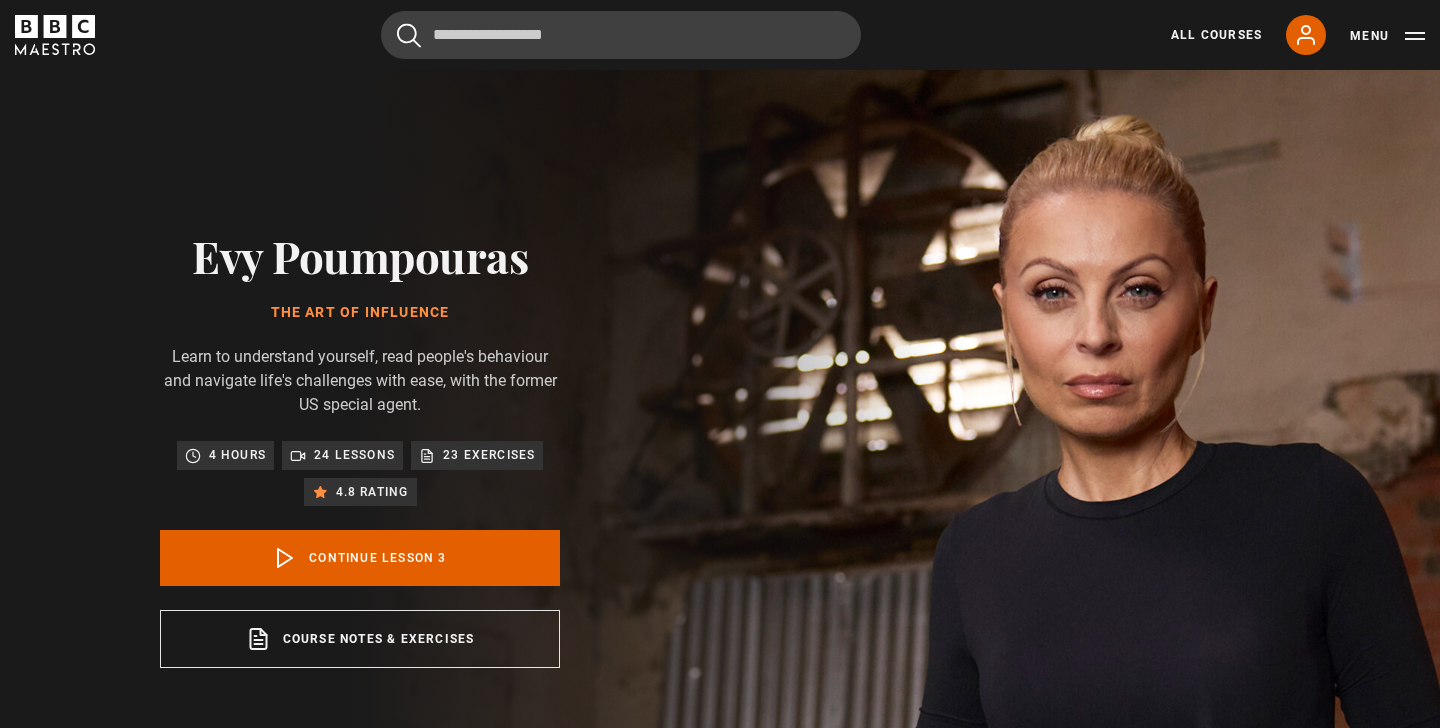 scroll, scrollTop: 0, scrollLeft: 0, axis: both 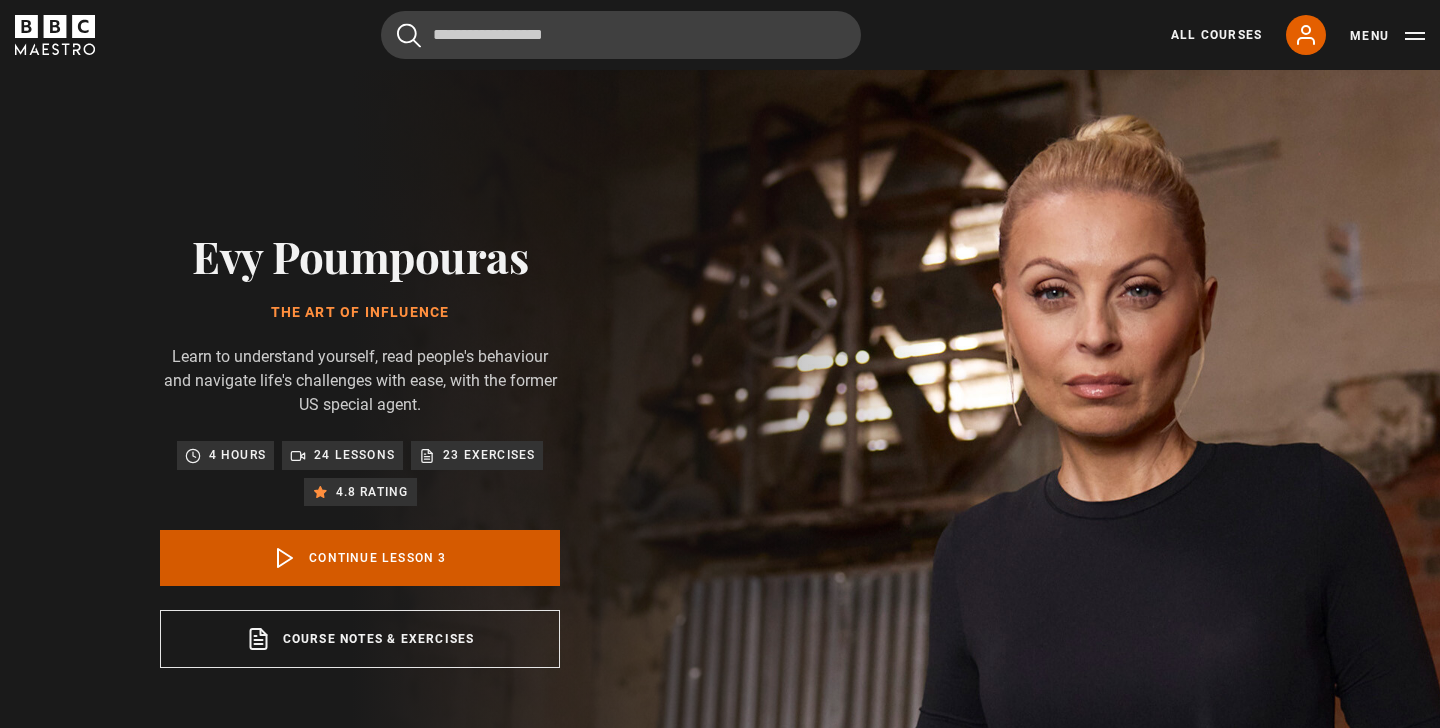 click on "Continue lesson 3" 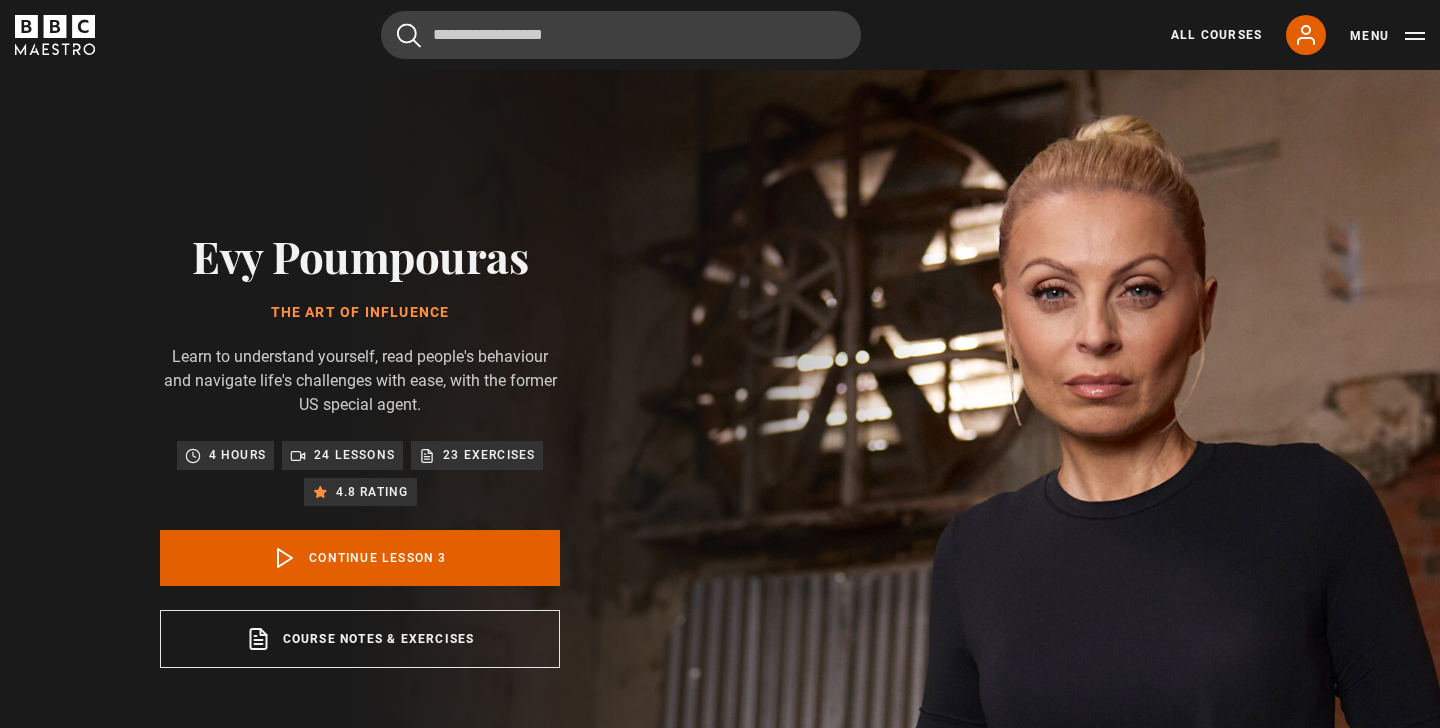 scroll, scrollTop: 826, scrollLeft: 0, axis: vertical 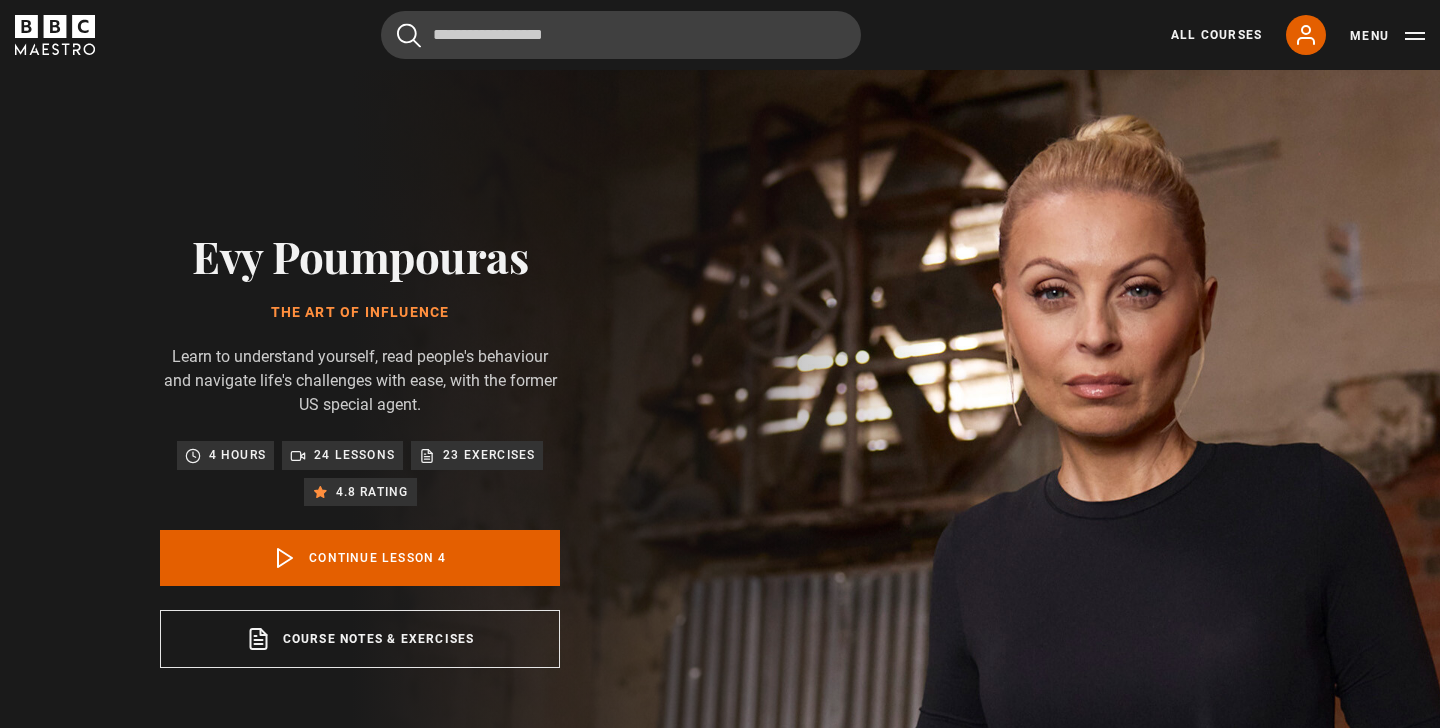 click on "Continue lesson 4" at bounding box center (360, 558) 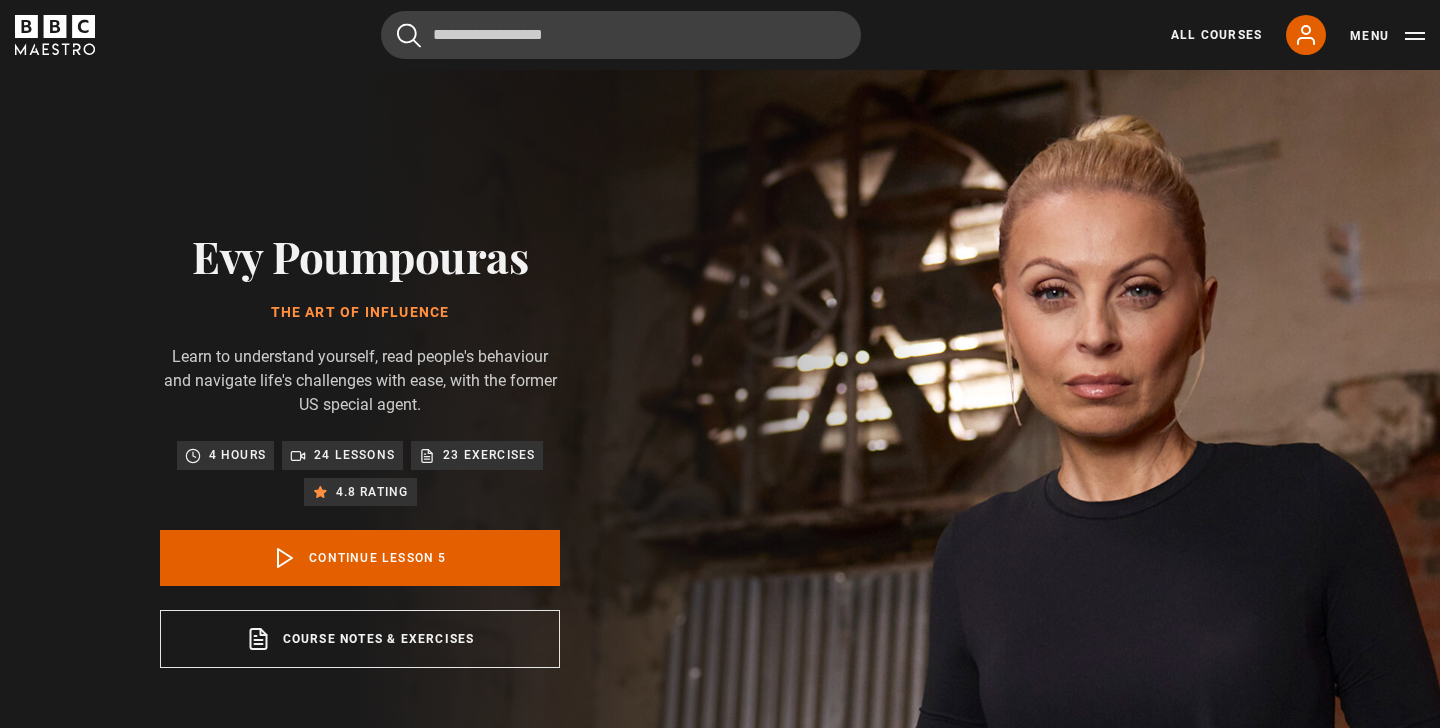 scroll, scrollTop: 0, scrollLeft: 0, axis: both 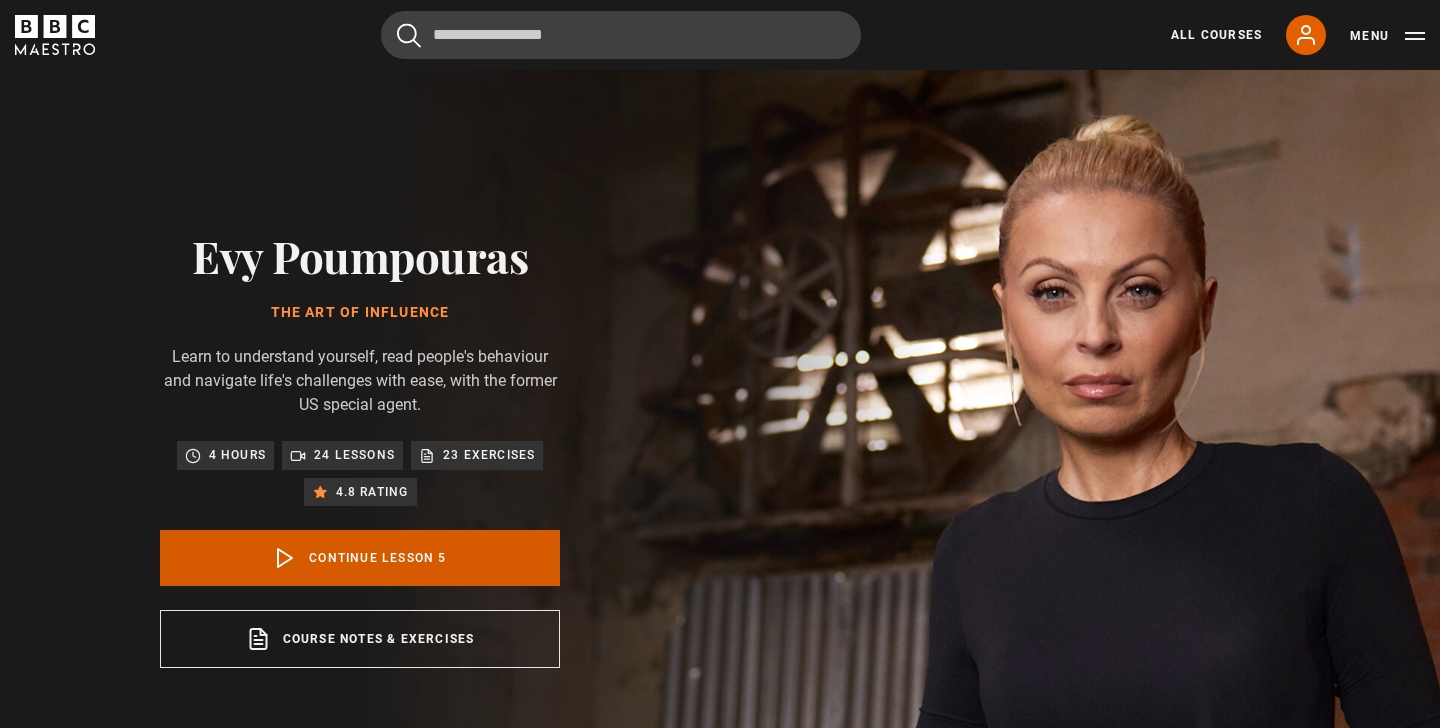 click on "Continue lesson 5" at bounding box center (360, 558) 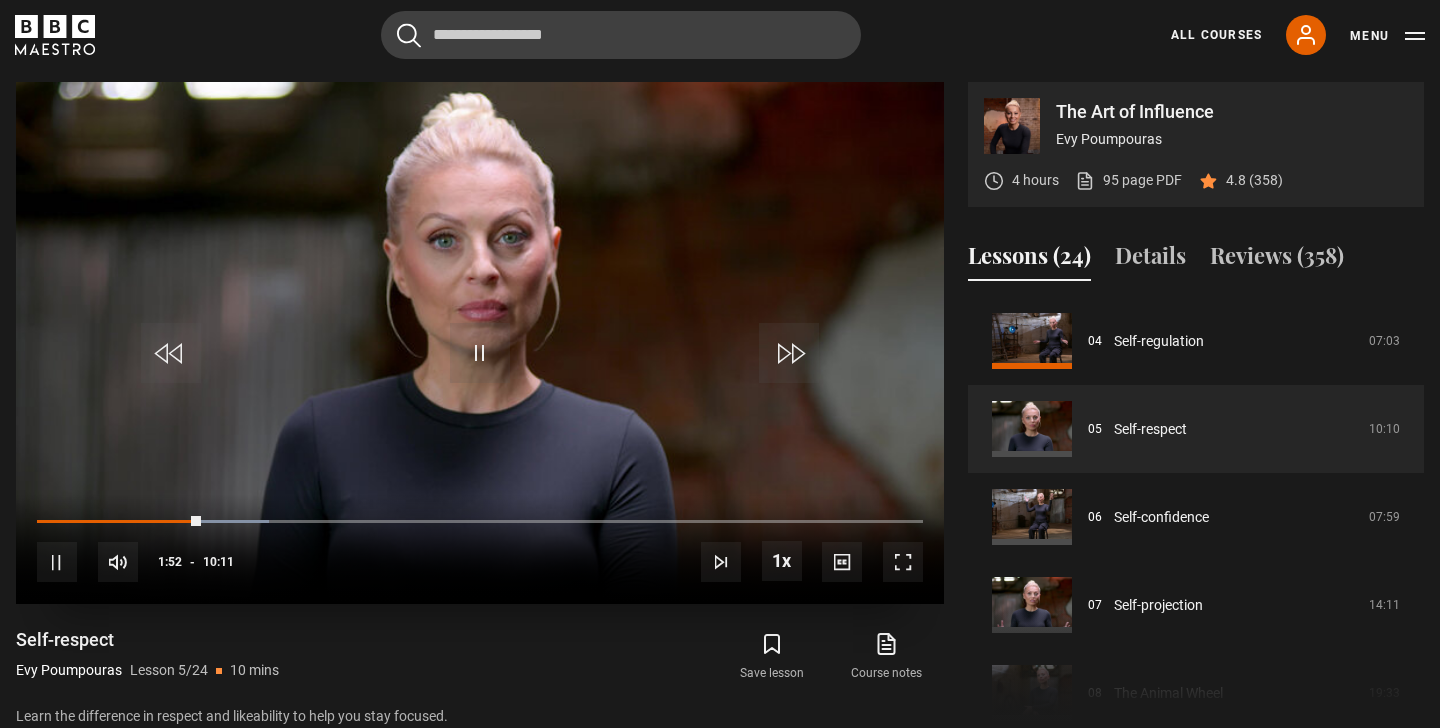 drag, startPoint x: 193, startPoint y: 512, endPoint x: 168, endPoint y: 515, distance: 25.179358 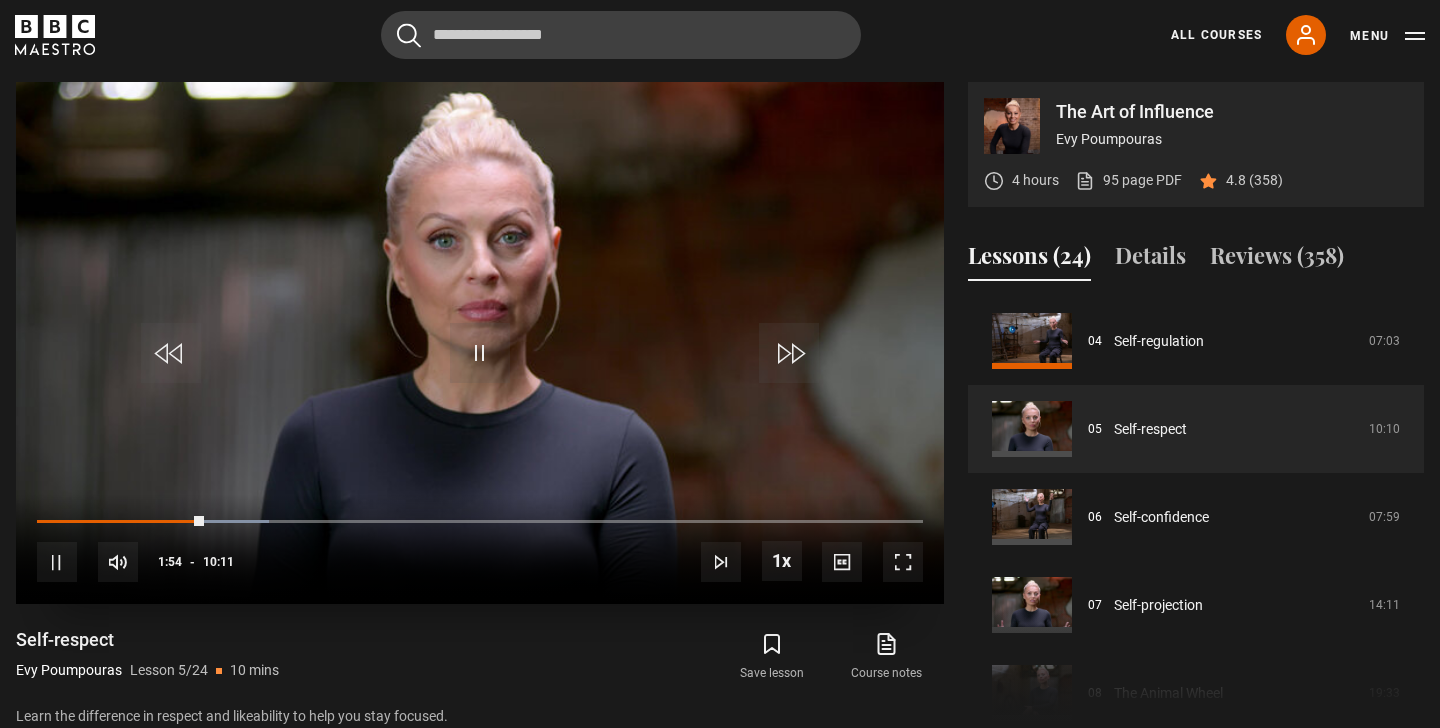click at bounding box center (171, 353) 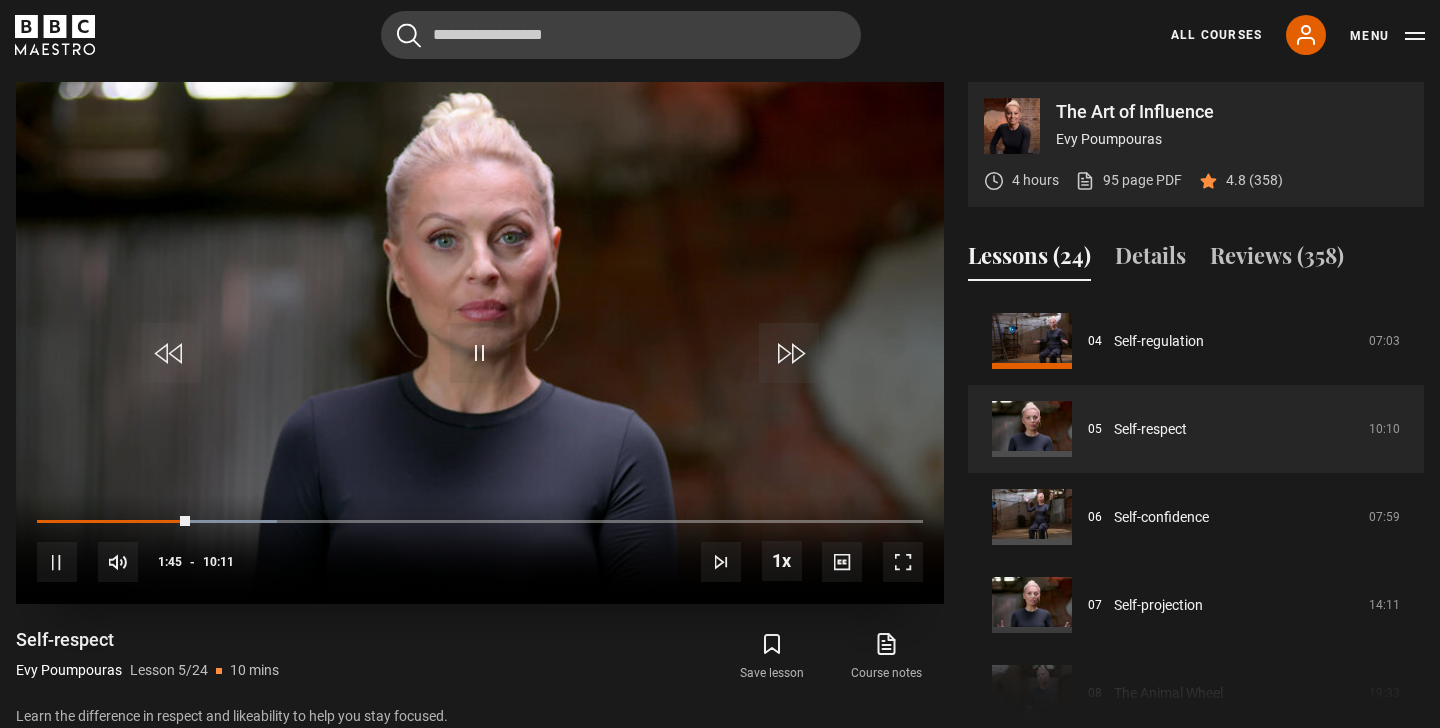 click at bounding box center [171, 353] 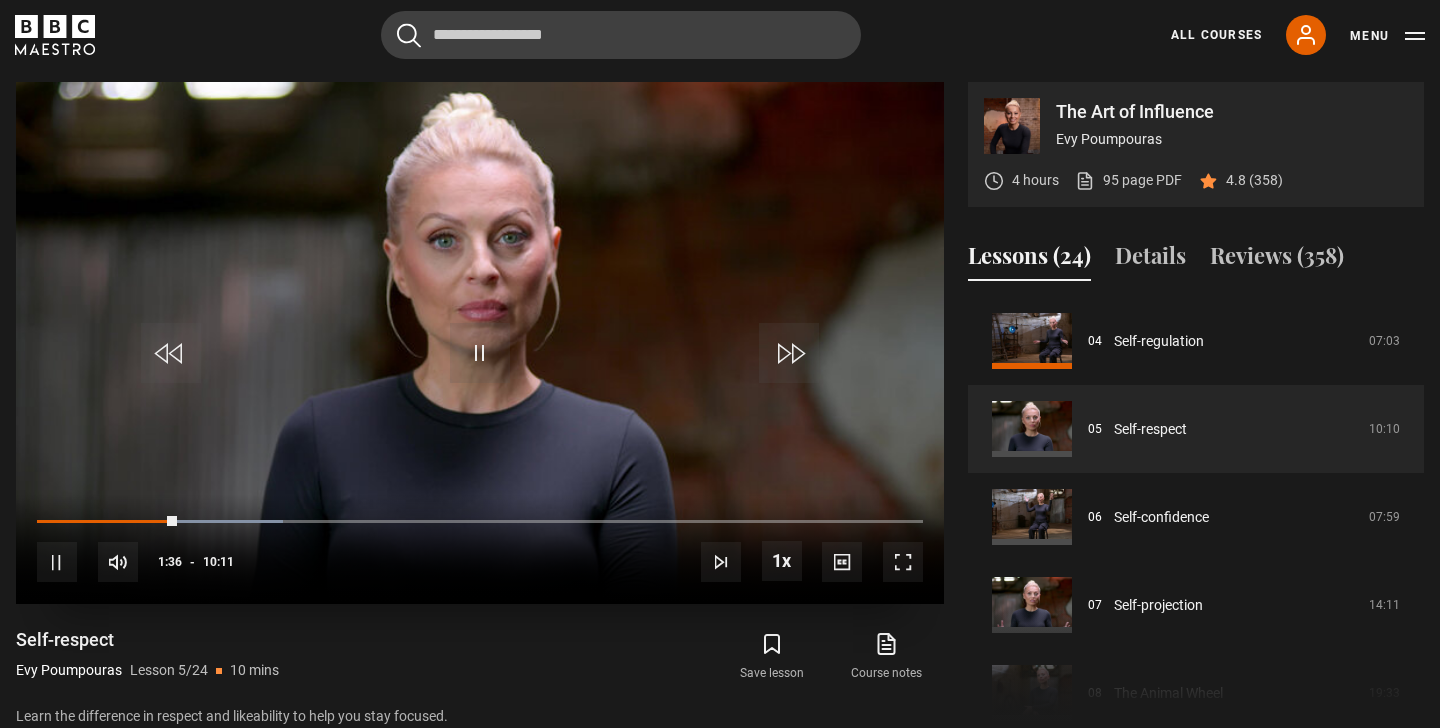 click at bounding box center (171, 353) 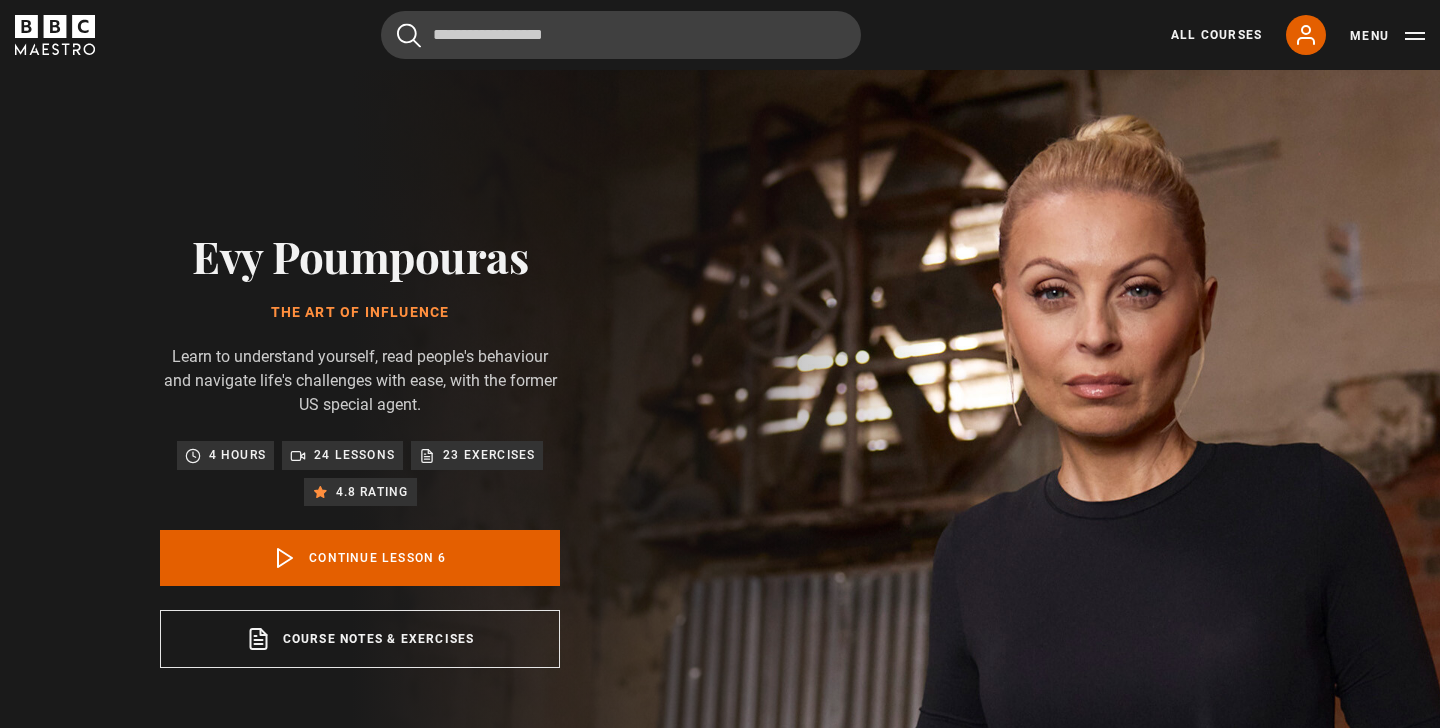 scroll, scrollTop: 0, scrollLeft: 0, axis: both 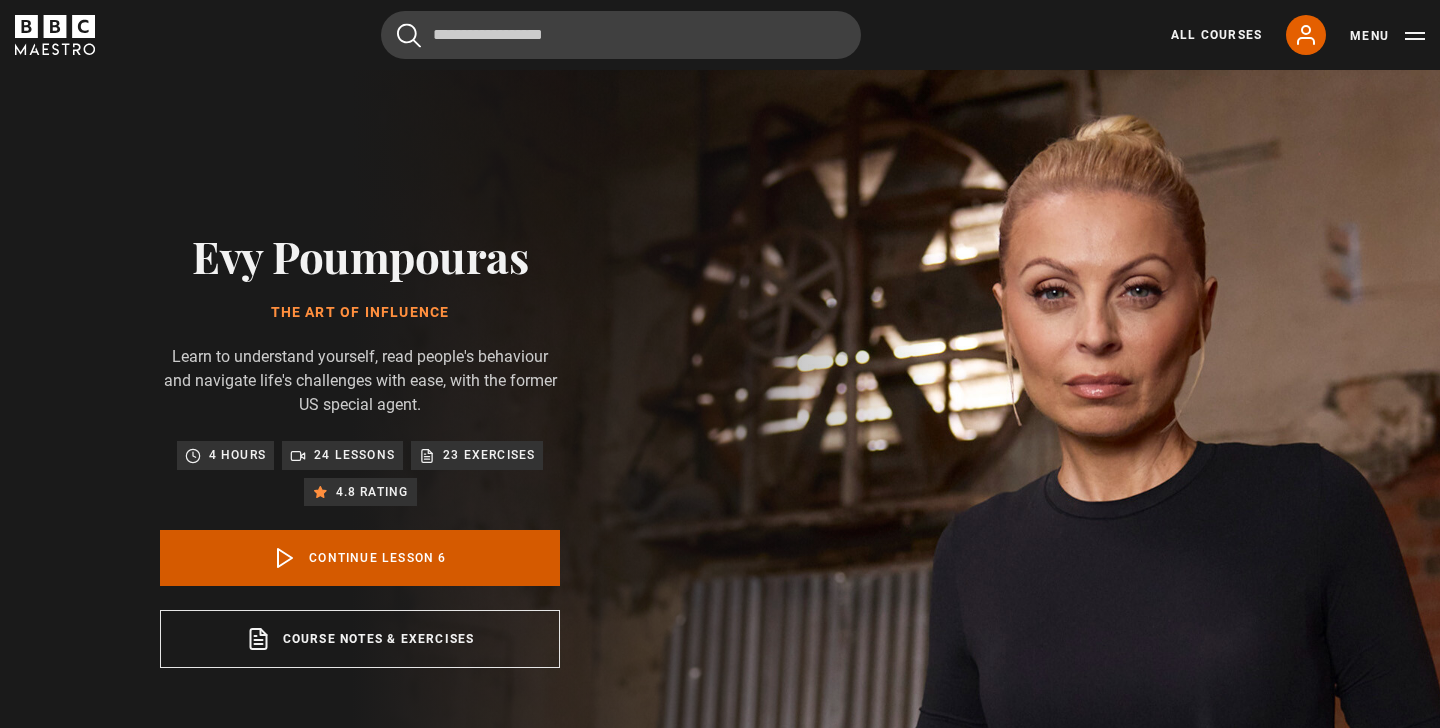 click on "Continue lesson 6" at bounding box center [360, 558] 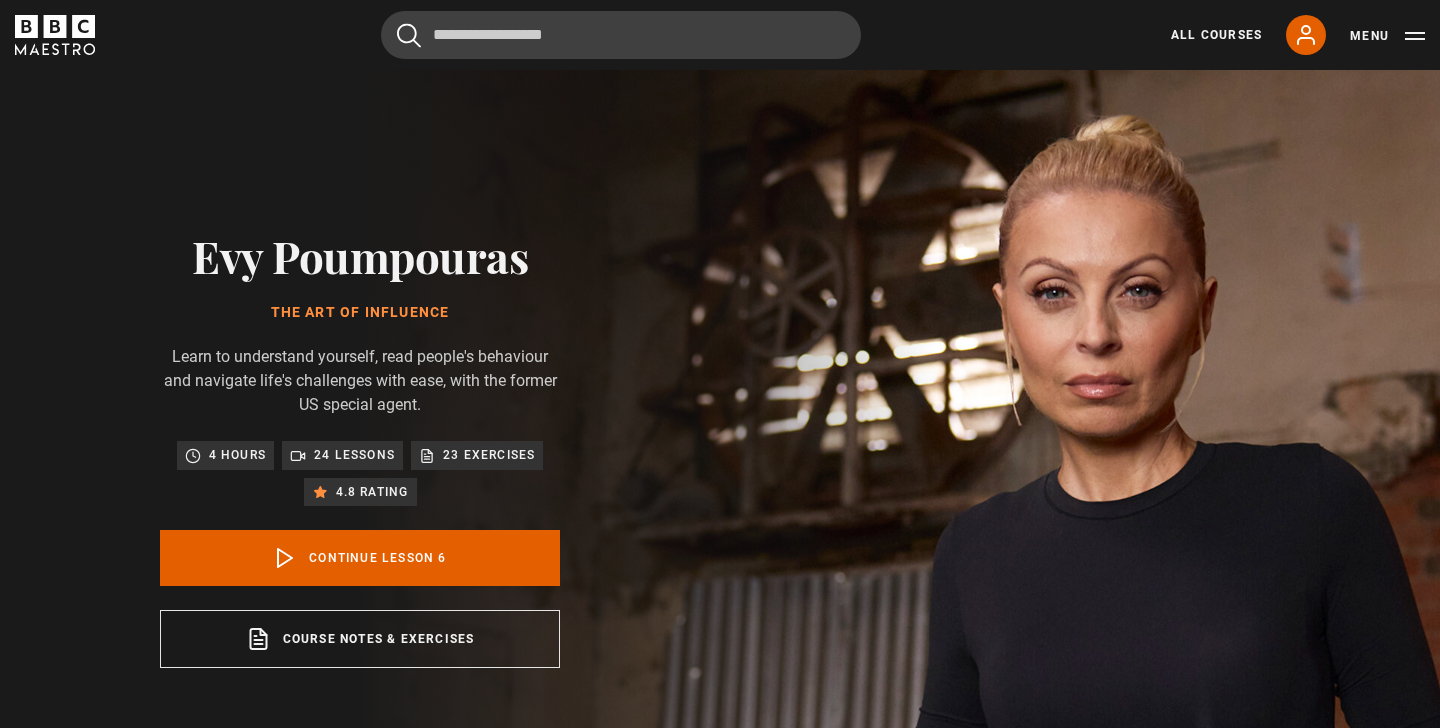 scroll, scrollTop: 826, scrollLeft: 0, axis: vertical 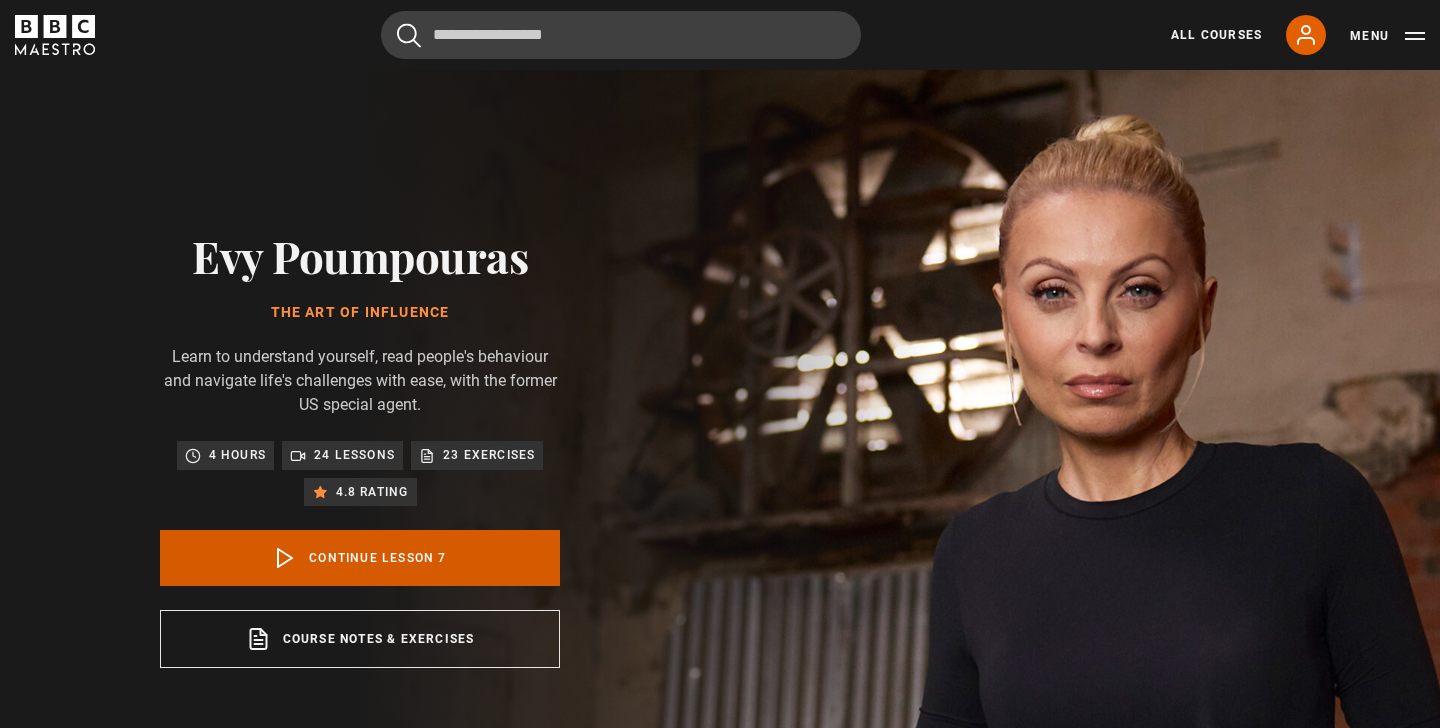 click on "Continue lesson 7" at bounding box center (360, 558) 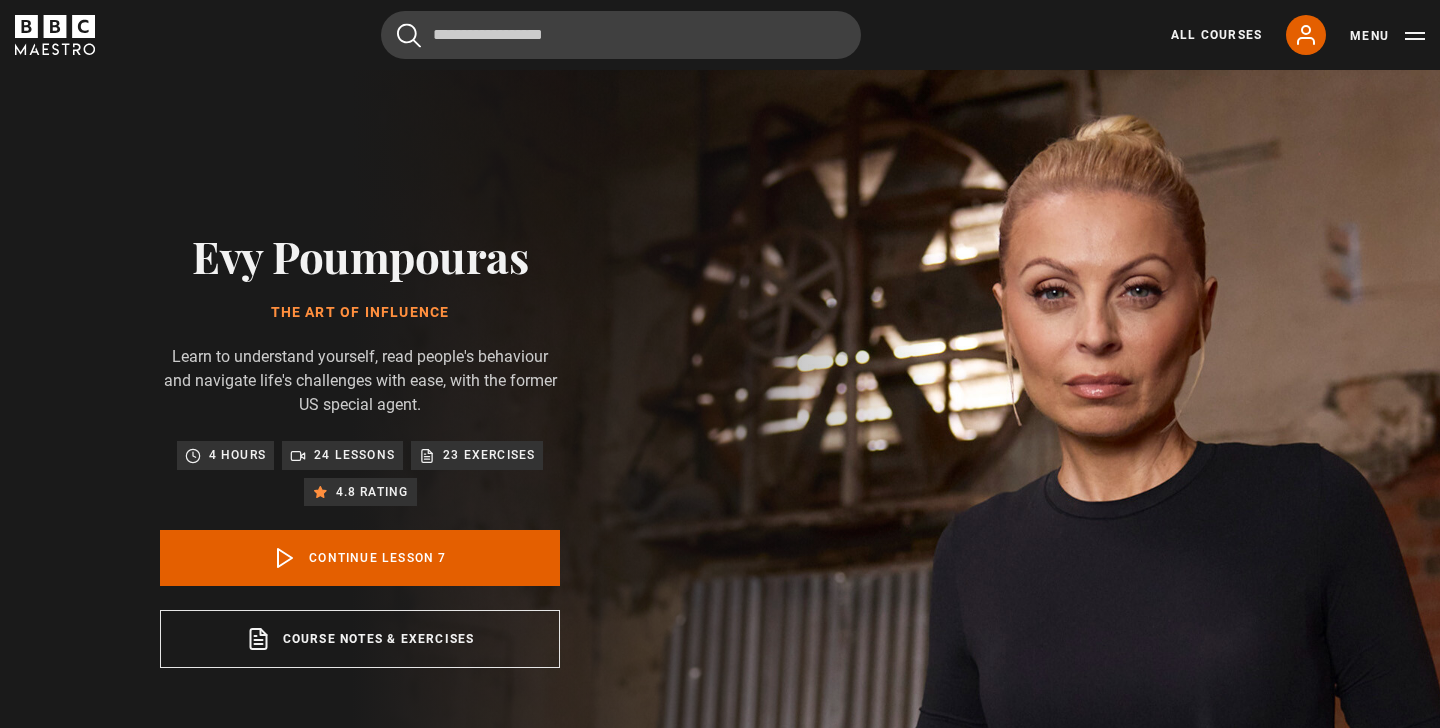 scroll, scrollTop: 826, scrollLeft: 0, axis: vertical 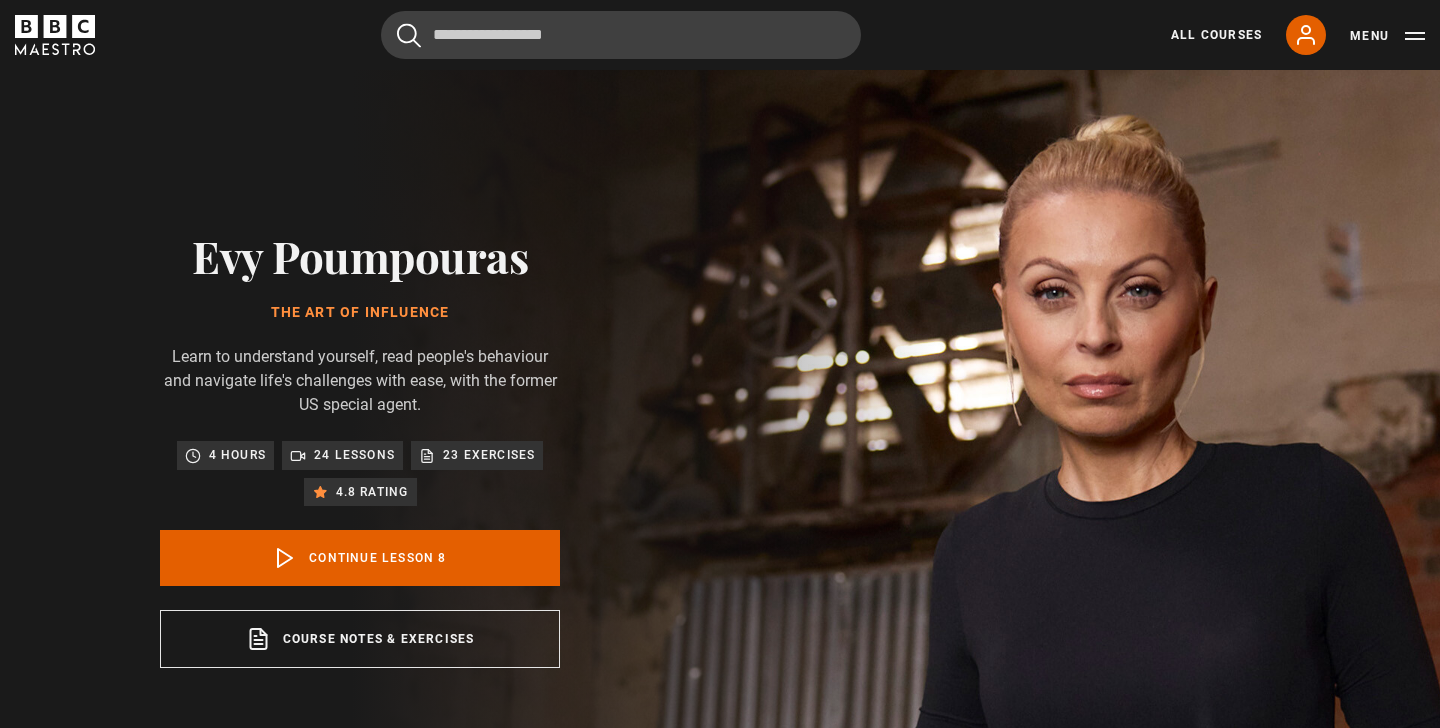 drag, startPoint x: 0, startPoint y: 0, endPoint x: 424, endPoint y: 563, distance: 704.8014 